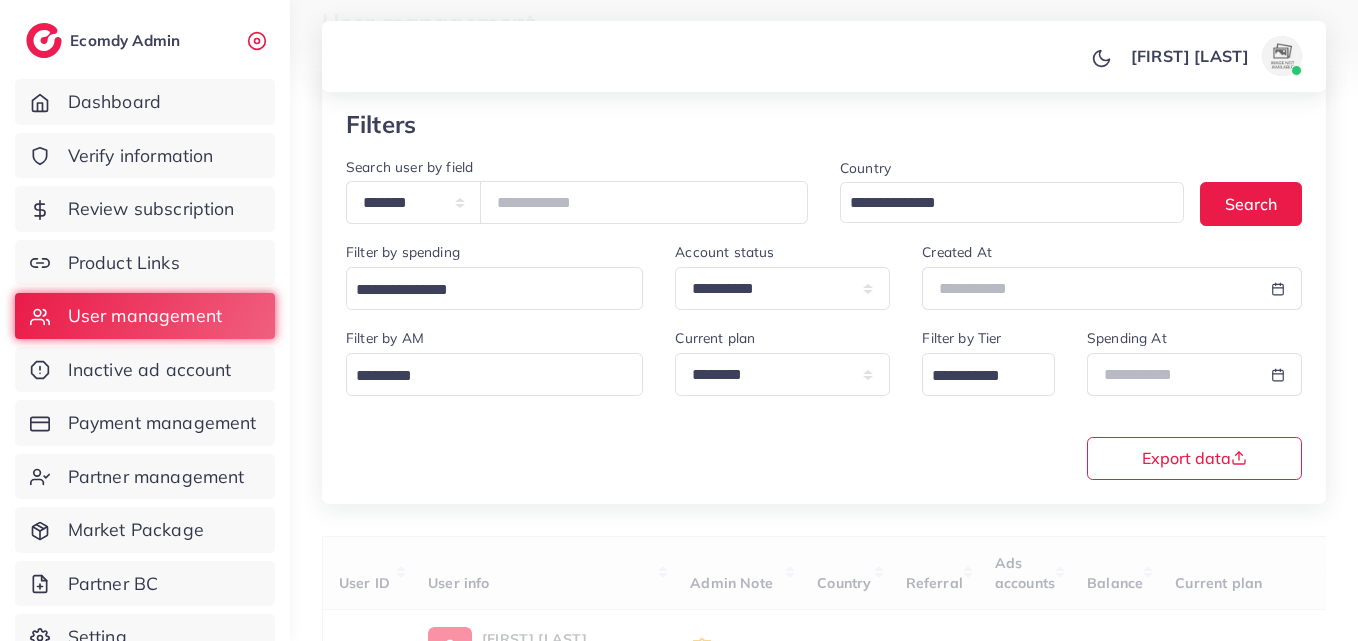 scroll, scrollTop: 116, scrollLeft: 0, axis: vertical 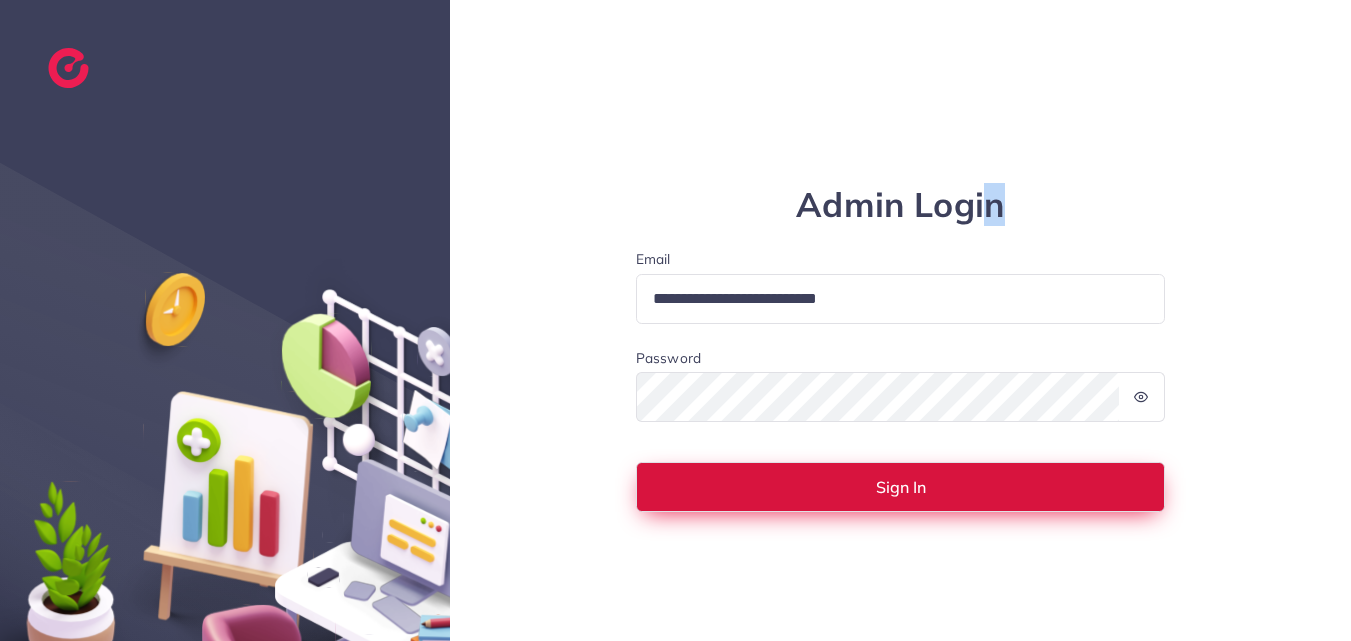 click on "Sign In" at bounding box center [901, 487] 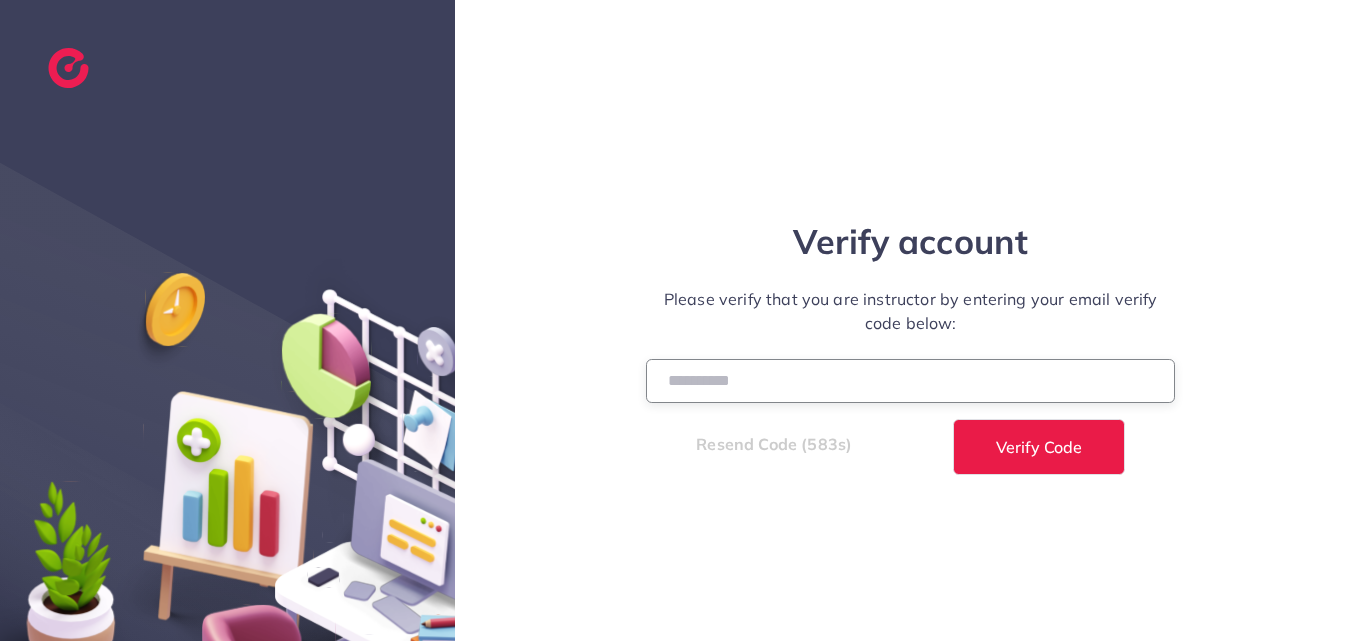 click at bounding box center (911, 380) 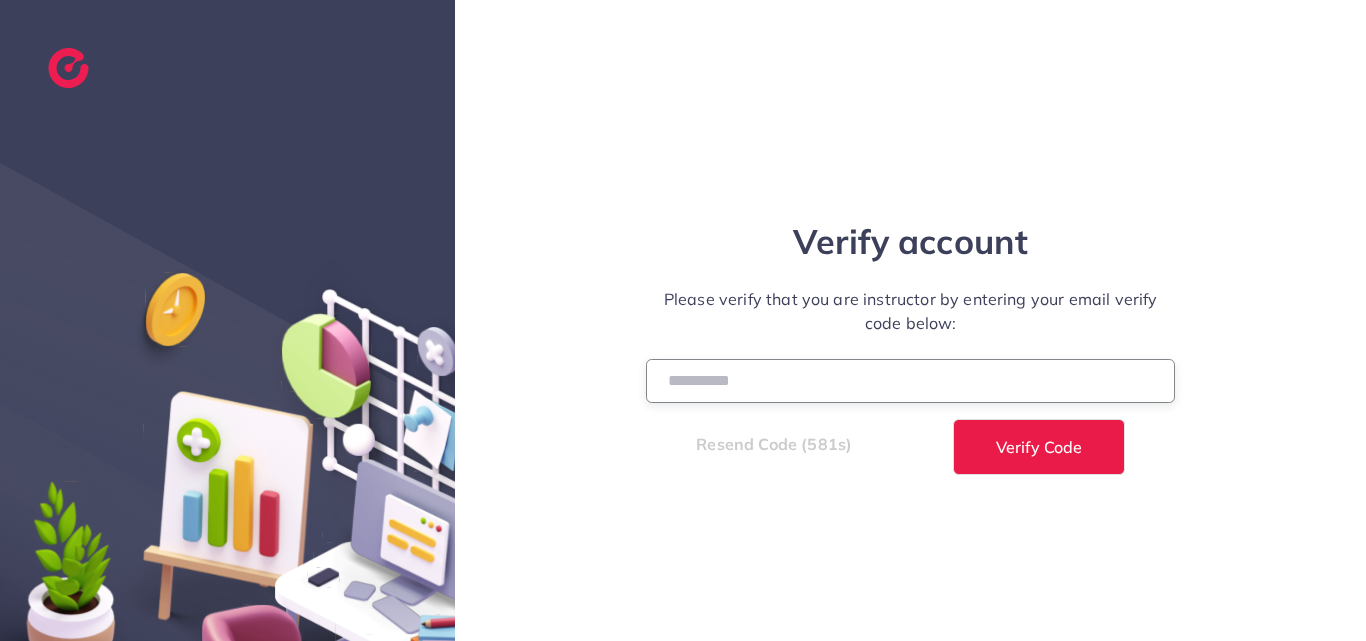 paste on "******" 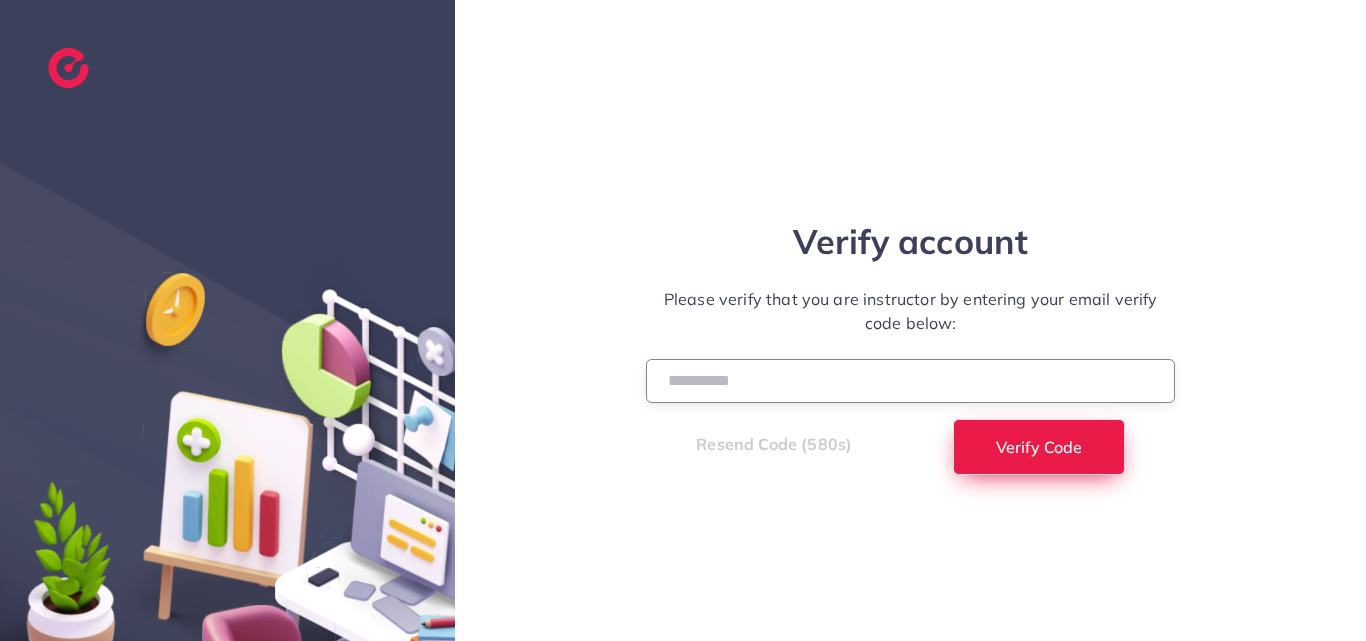 type on "******" 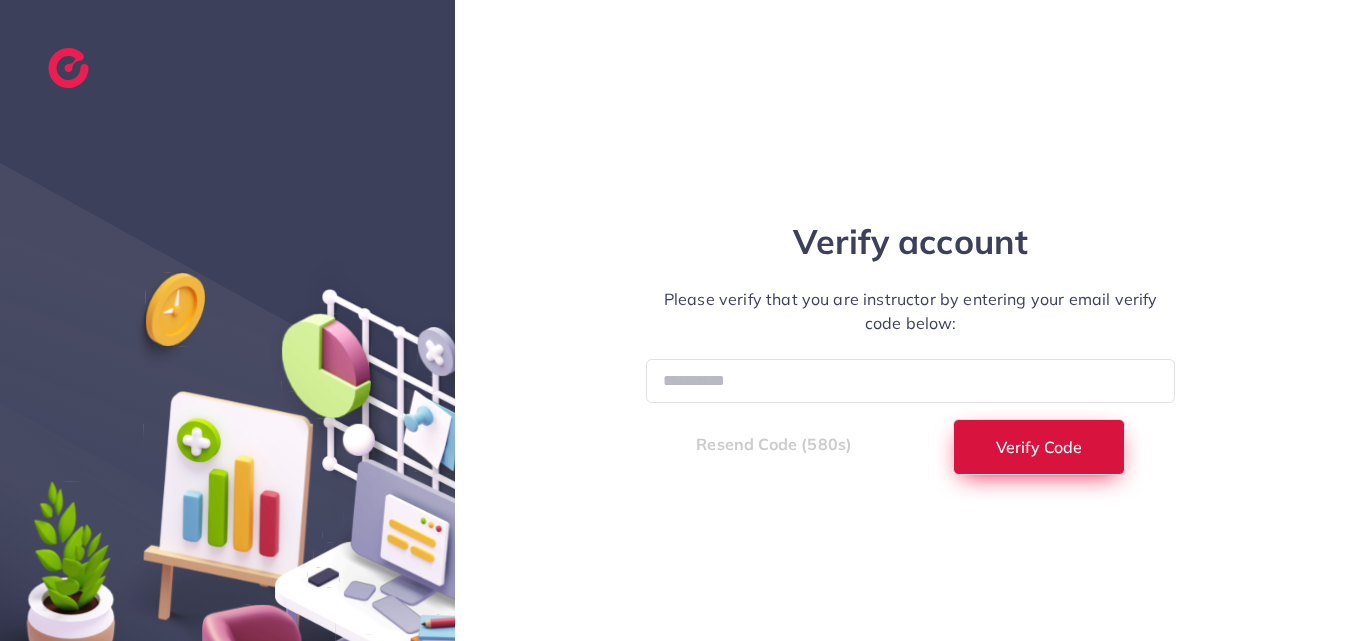 click on "Verify Code" at bounding box center [1039, 447] 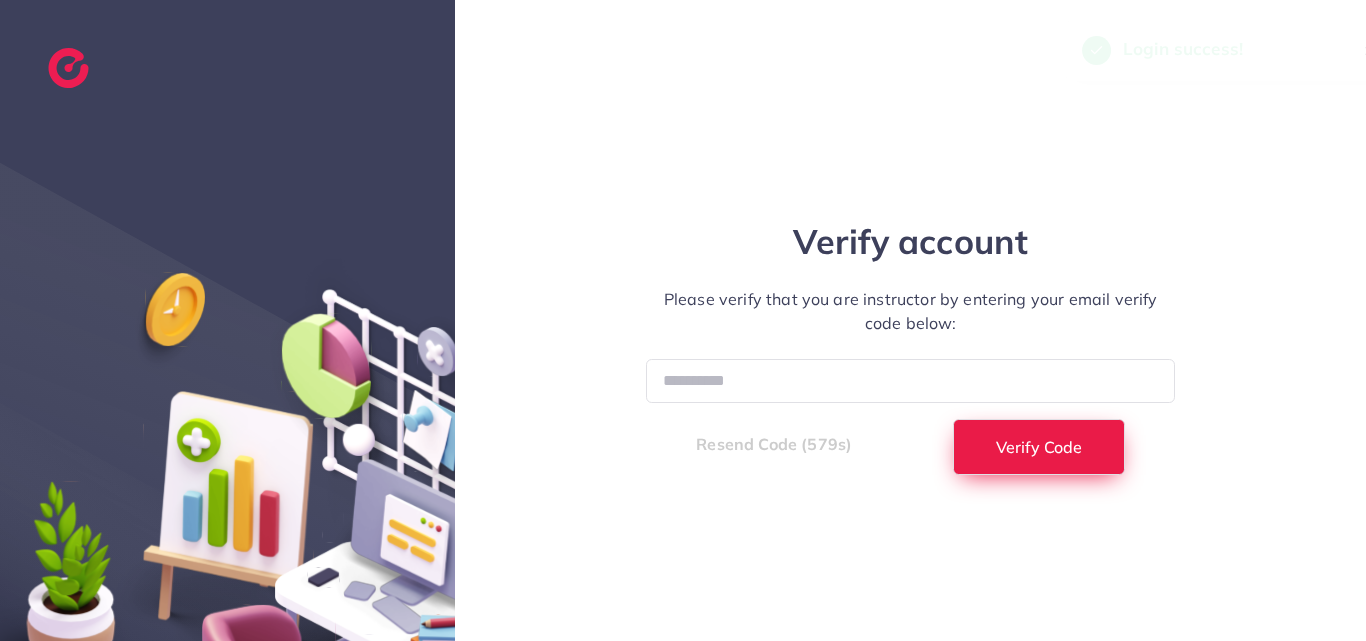 select on "*" 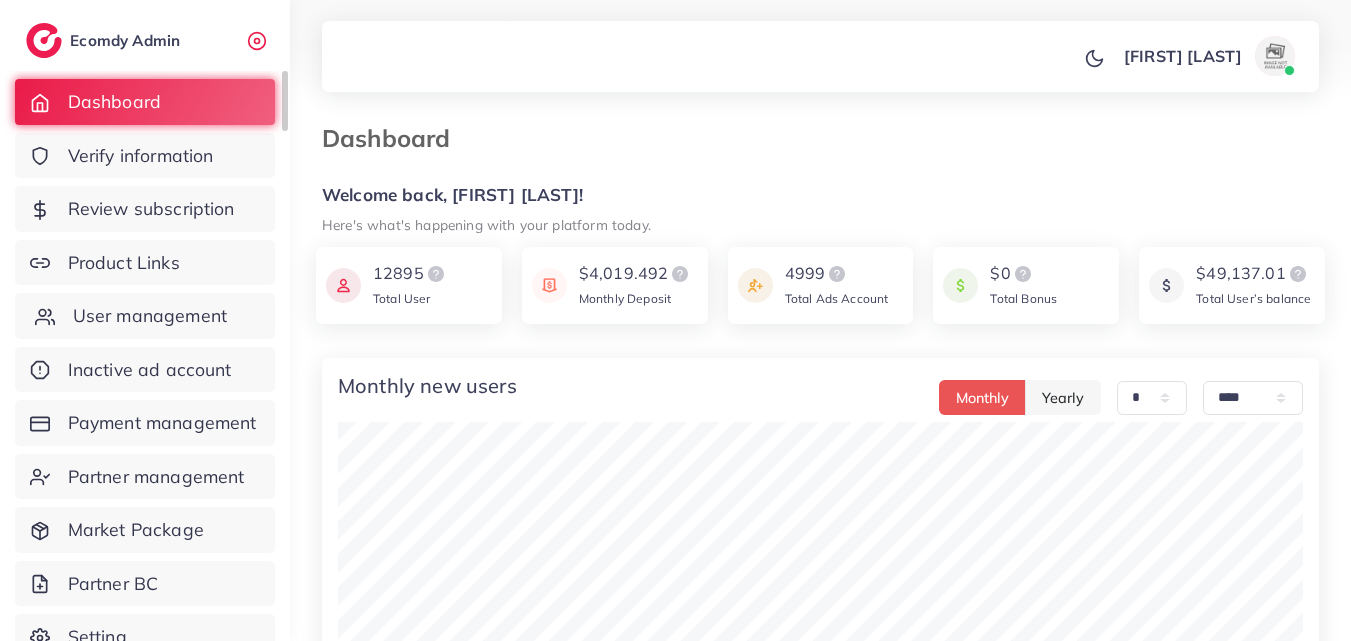 click on "User management" at bounding box center [150, 316] 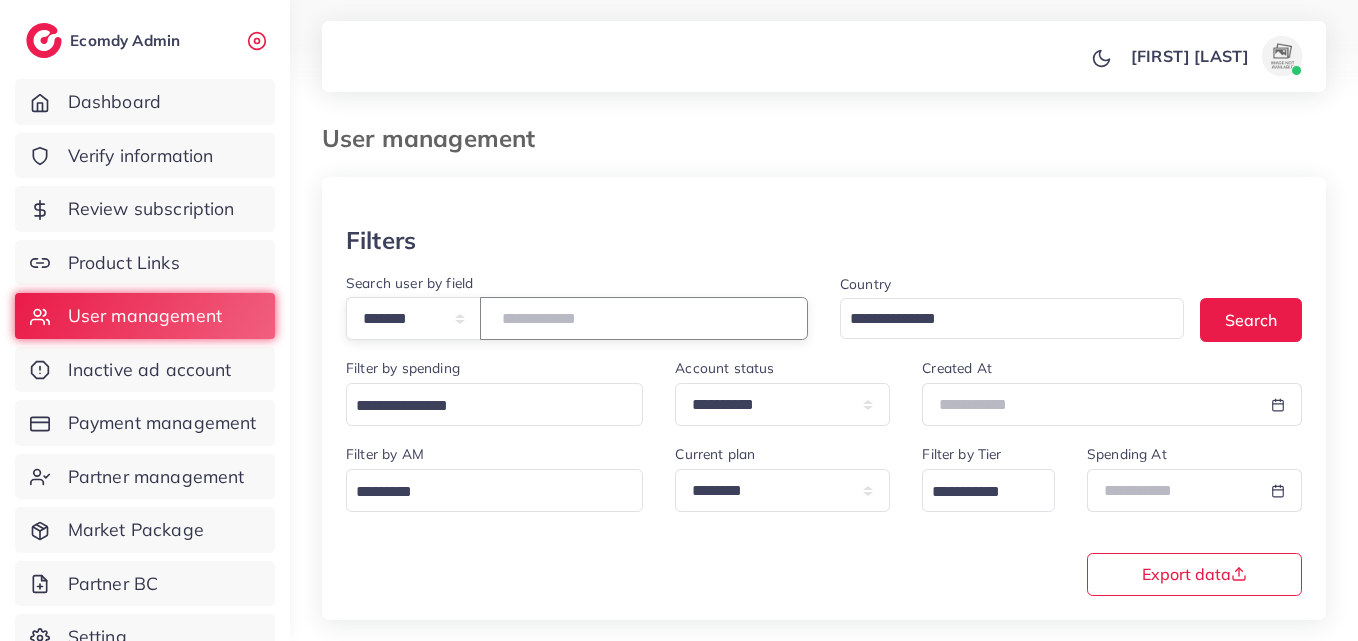 click at bounding box center [644, 318] 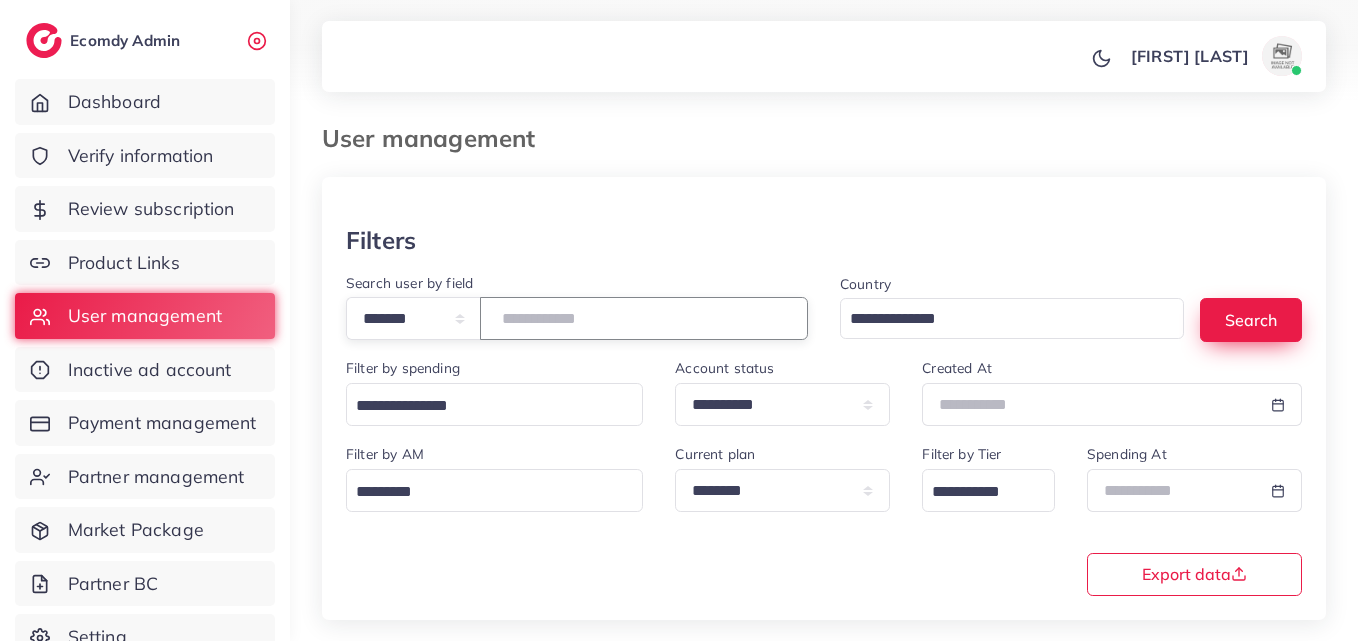 type on "*******" 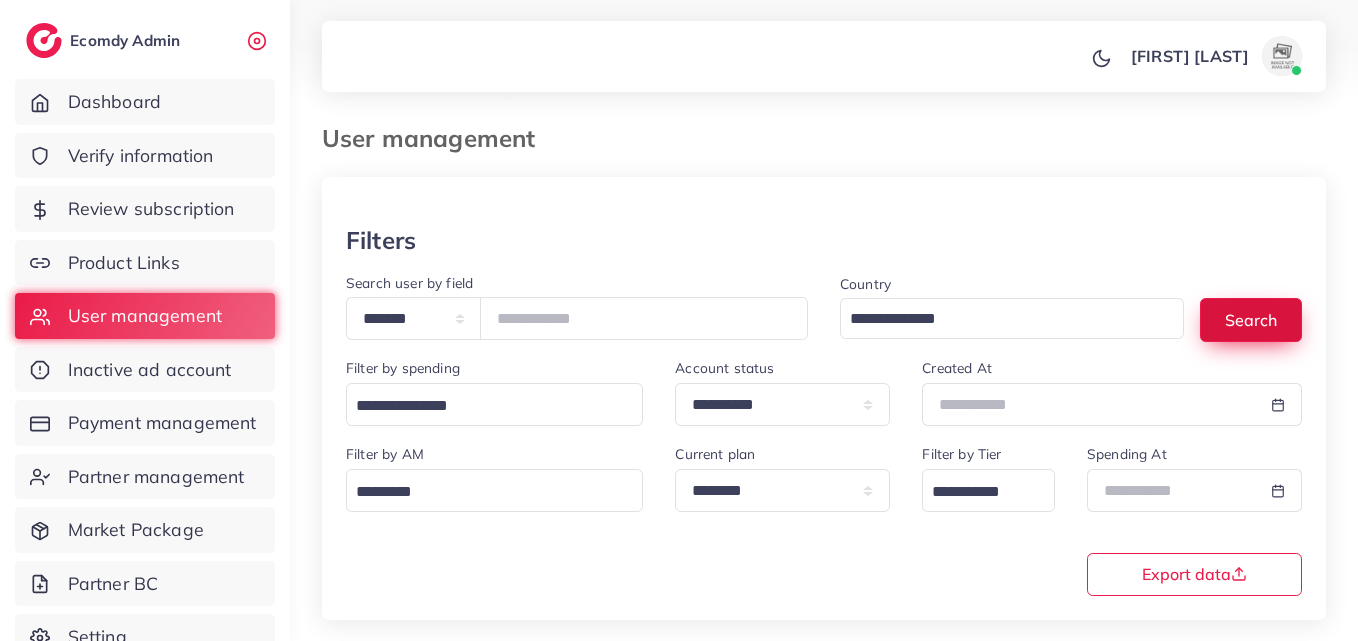 click on "Search" at bounding box center [1251, 319] 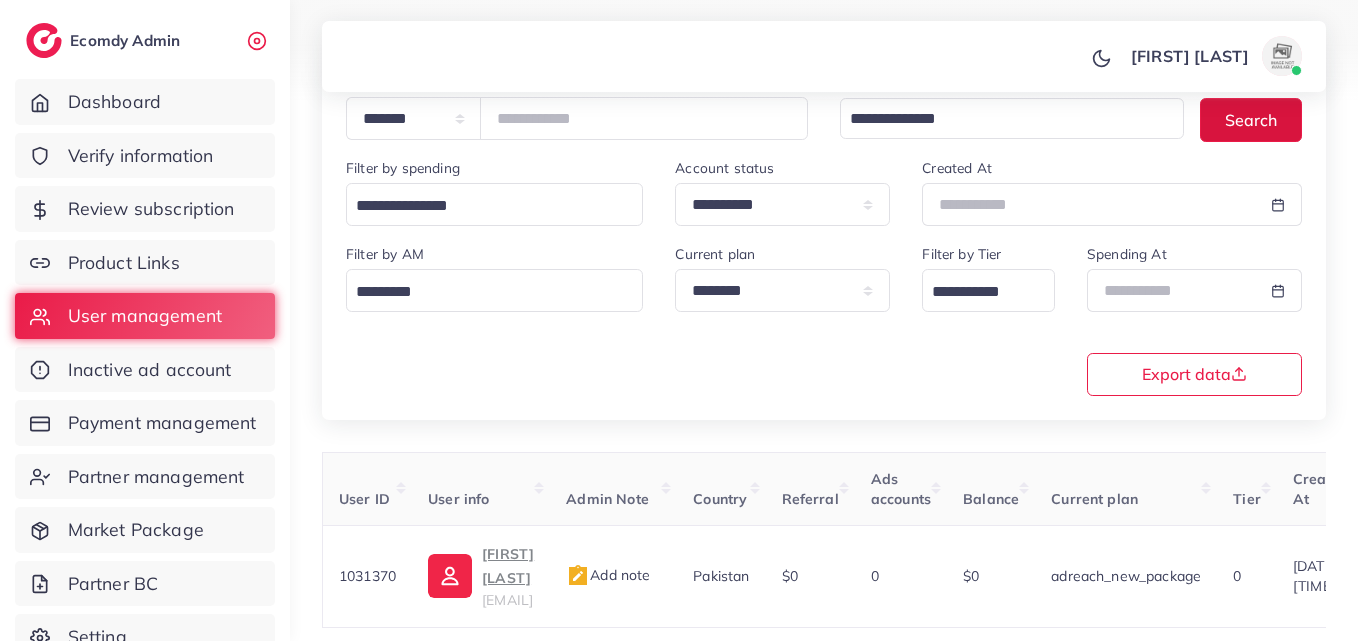 scroll, scrollTop: 316, scrollLeft: 0, axis: vertical 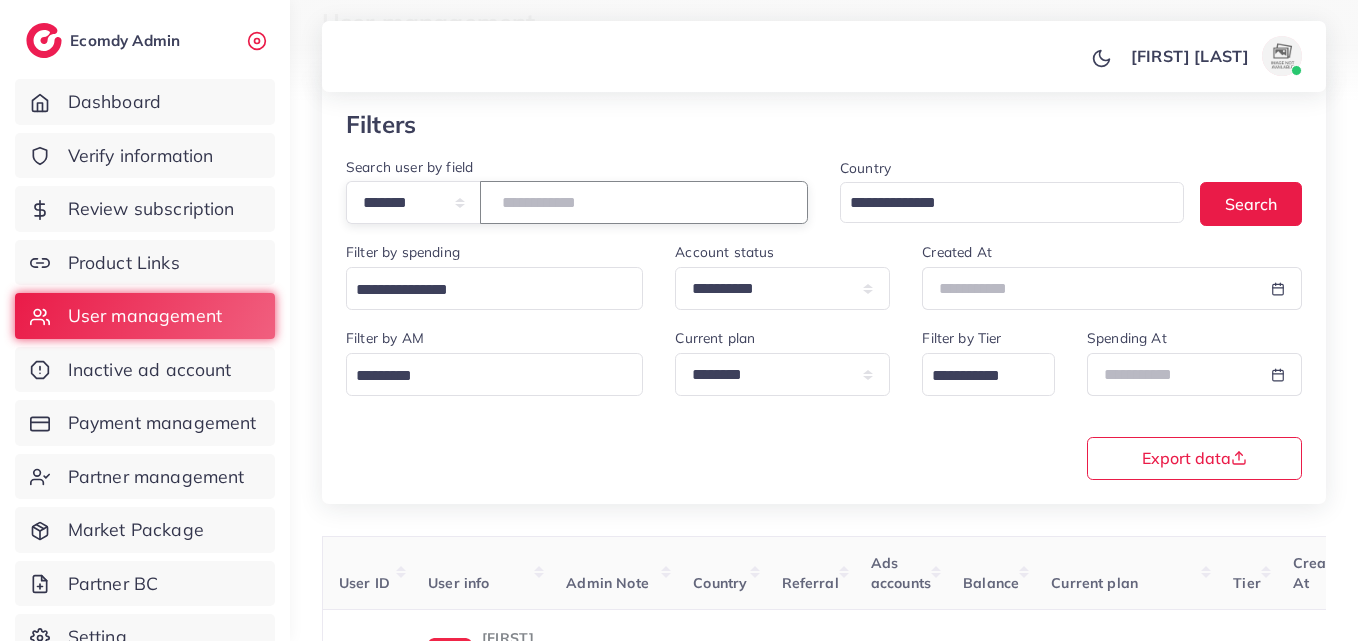 click on "*******" at bounding box center (644, 202) 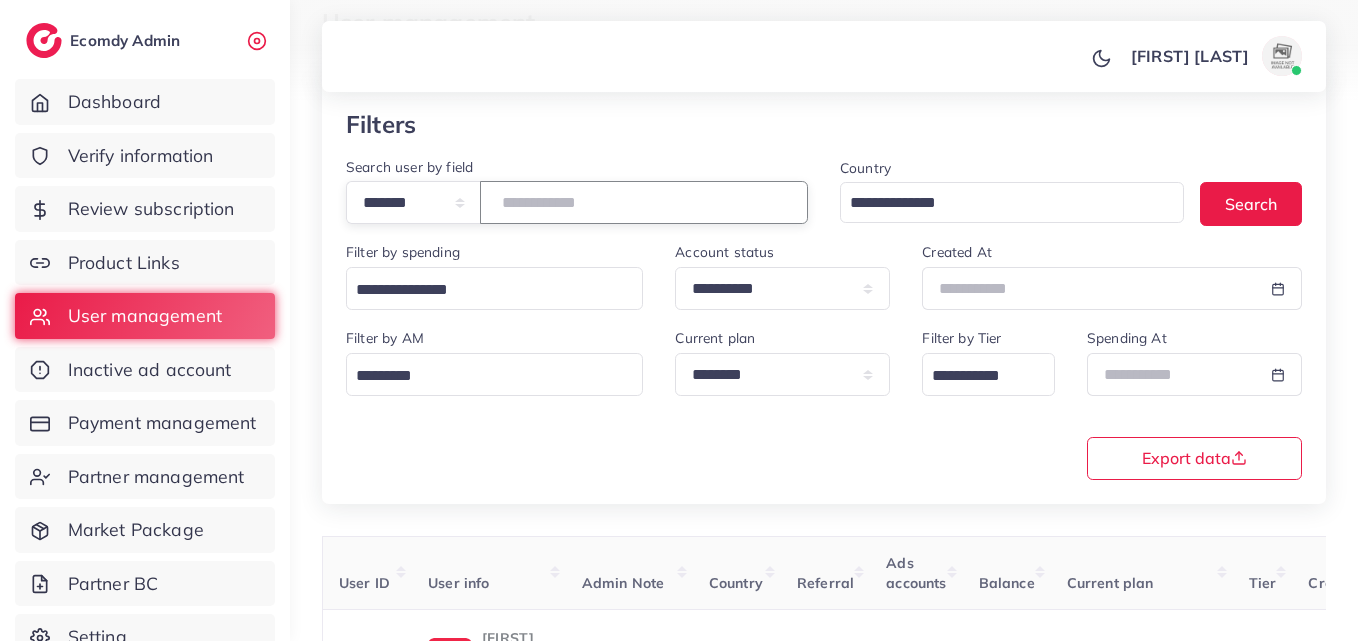 paste on "*******" 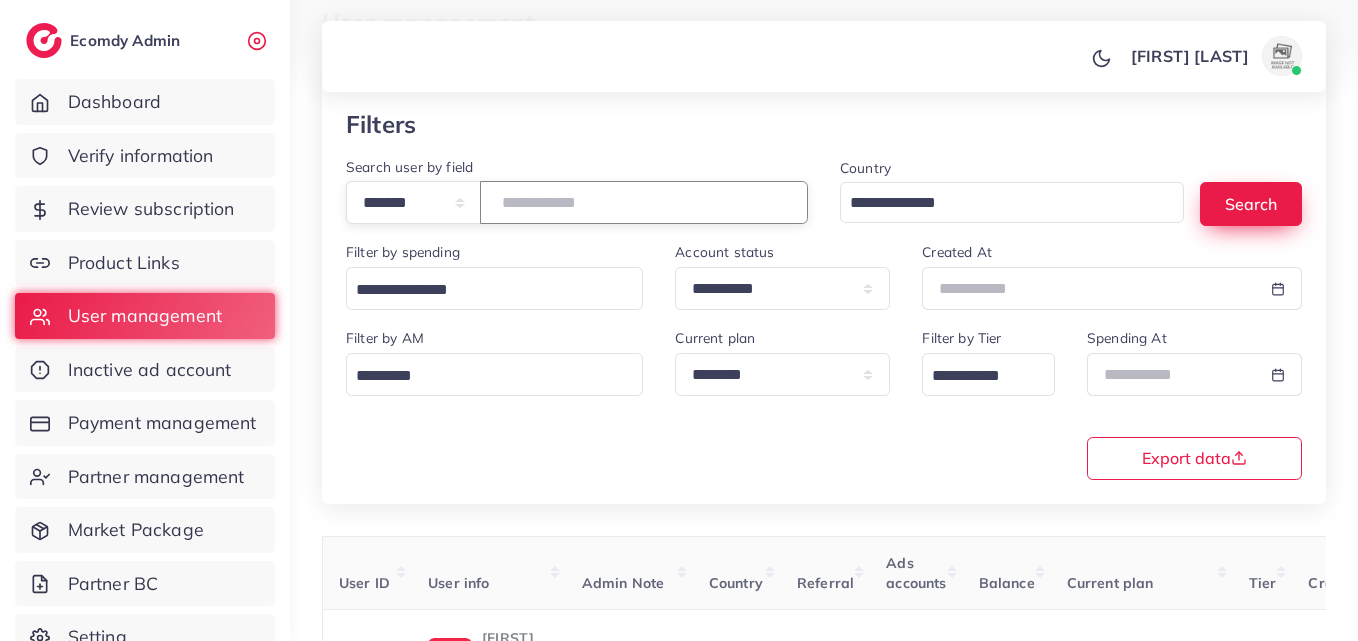 type on "*******" 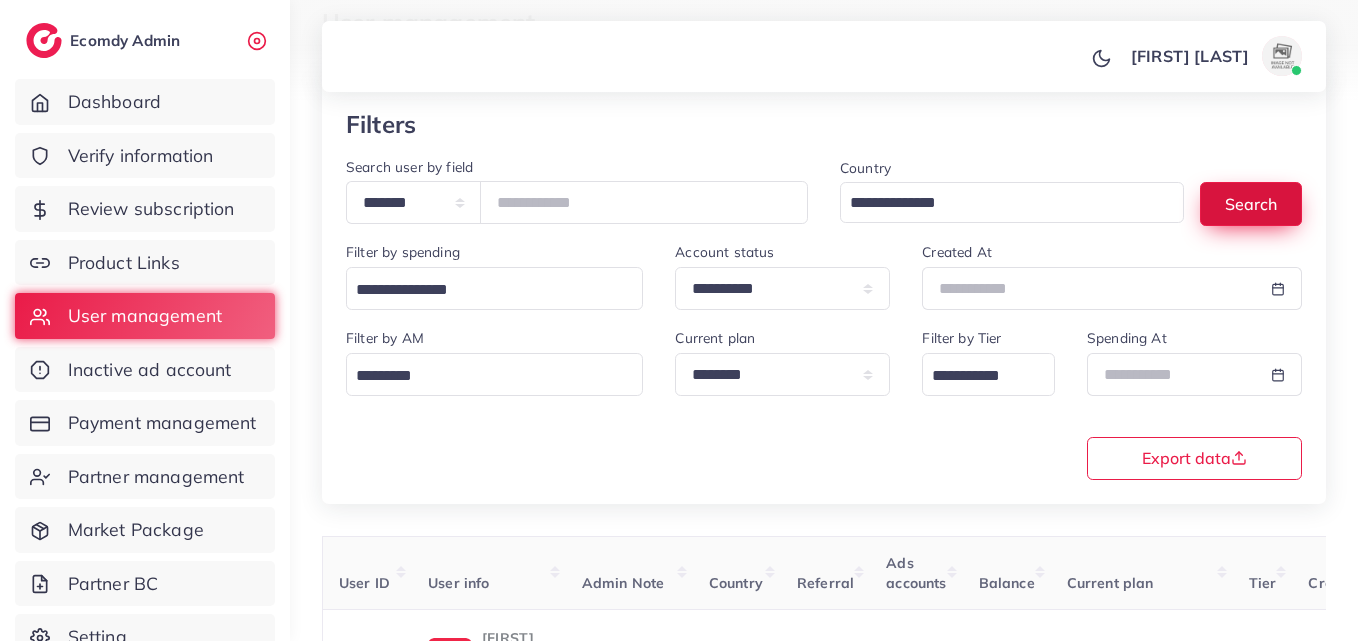 click on "Search" at bounding box center [1251, 203] 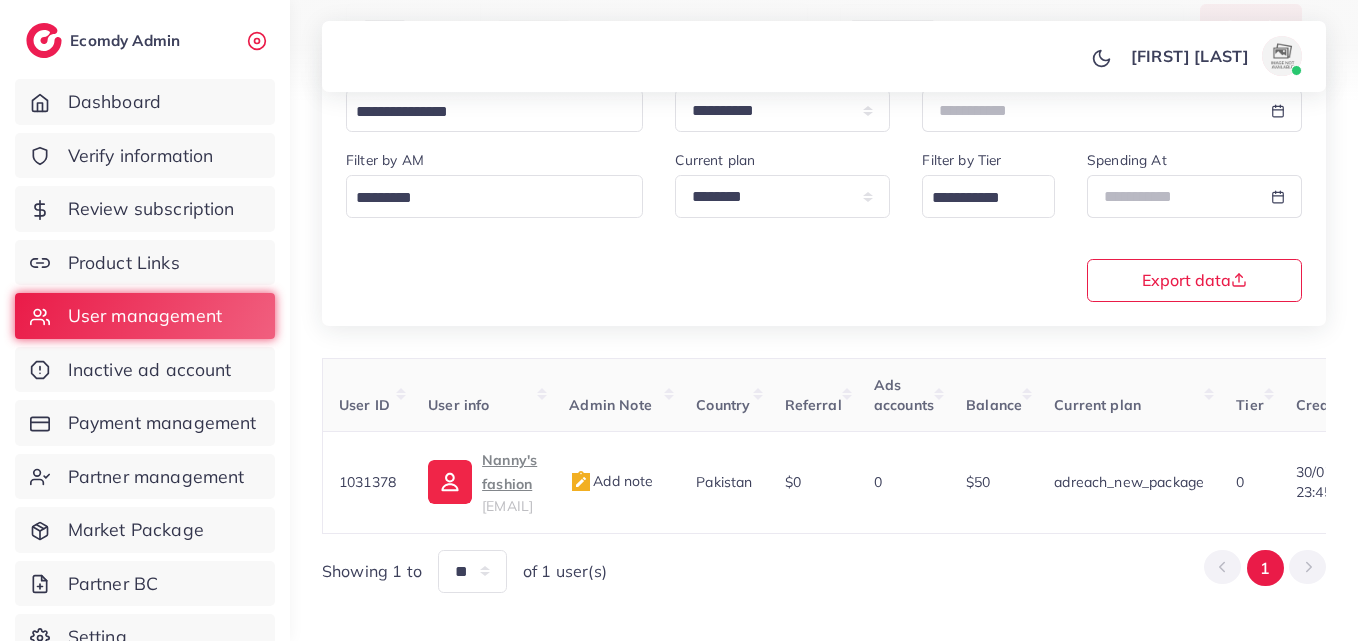 scroll, scrollTop: 316, scrollLeft: 0, axis: vertical 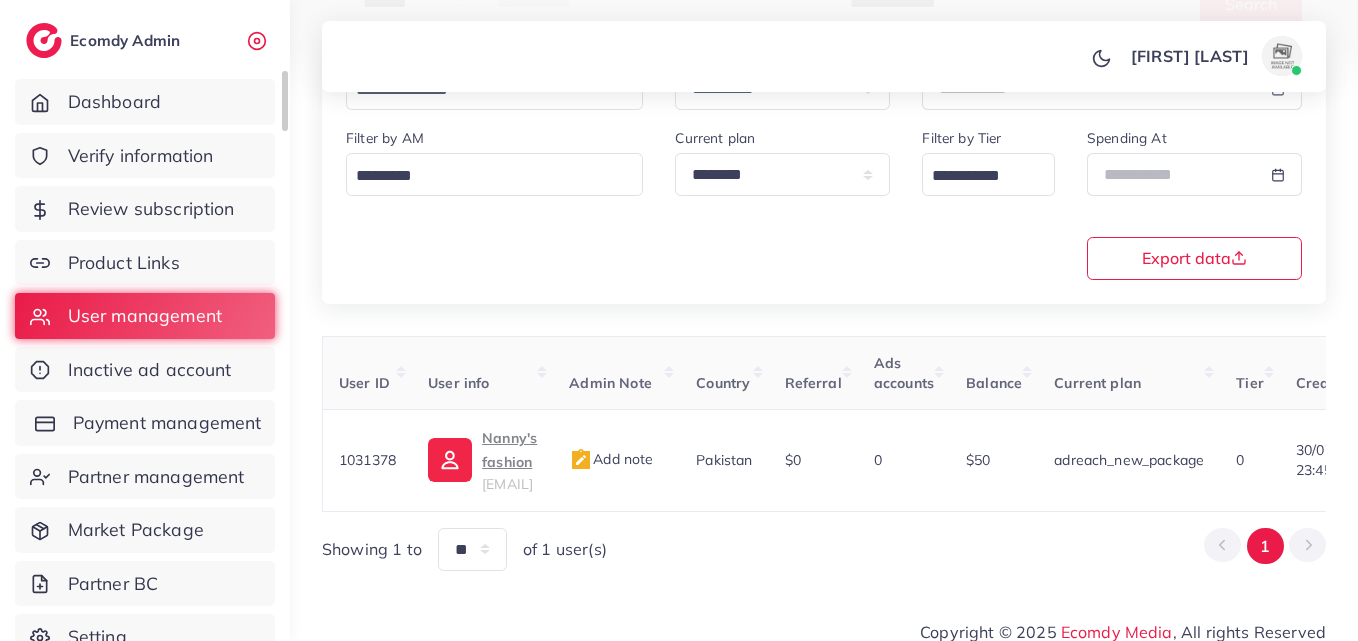 click on "Payment management" at bounding box center (167, 423) 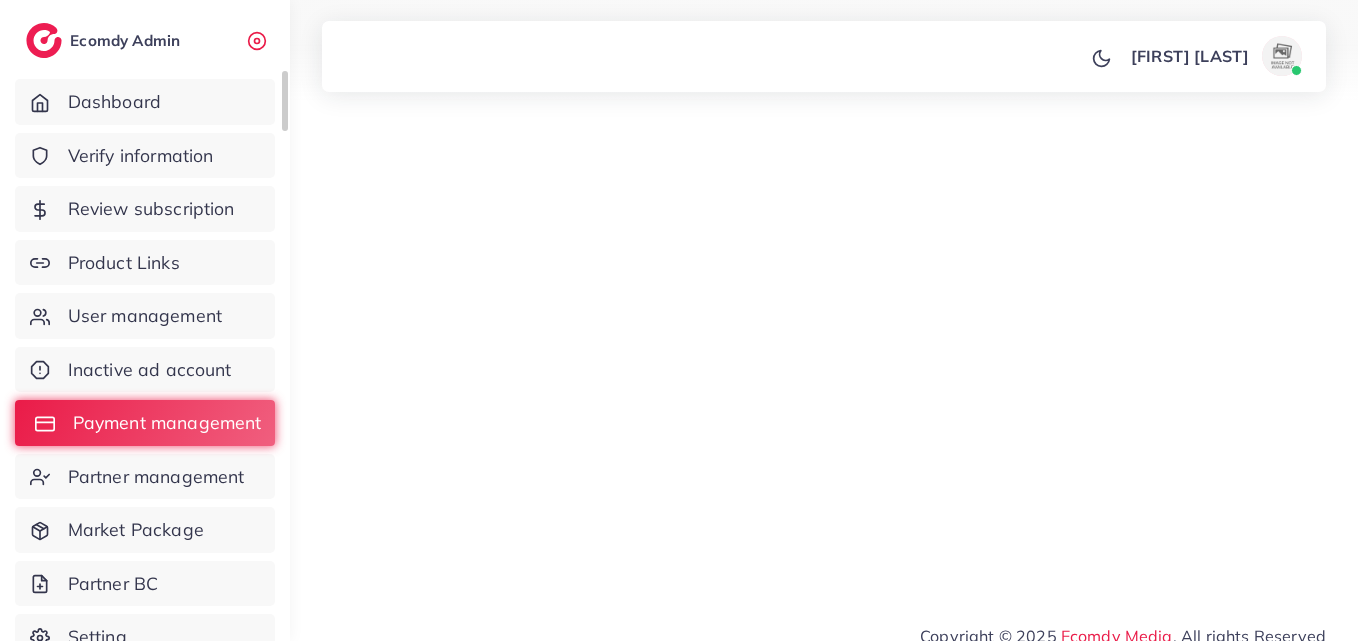 scroll, scrollTop: 0, scrollLeft: 0, axis: both 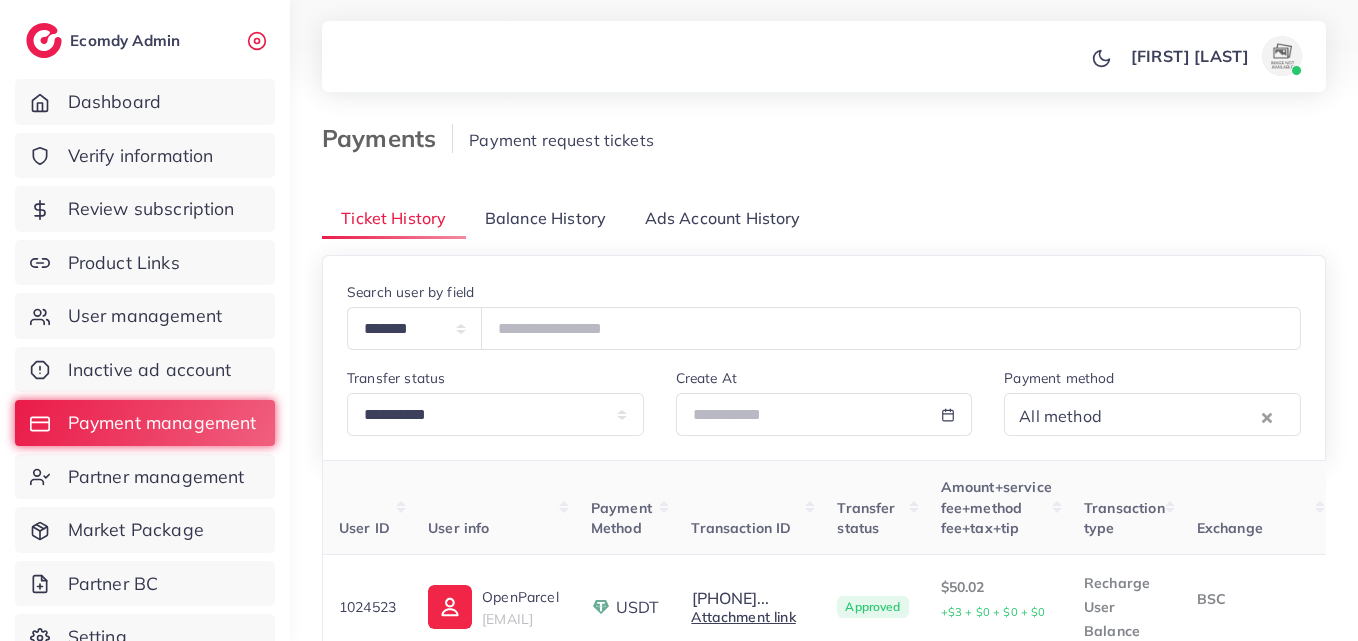 click on "Balance History" at bounding box center [545, 218] 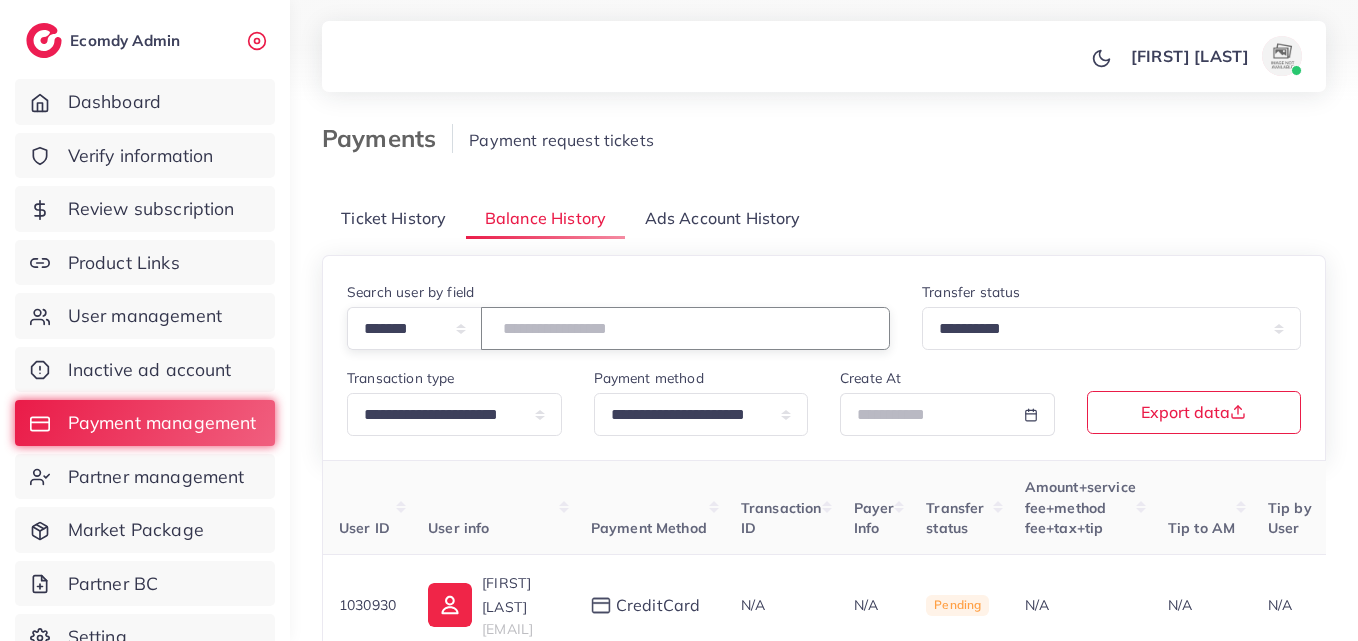 click at bounding box center (685, 328) 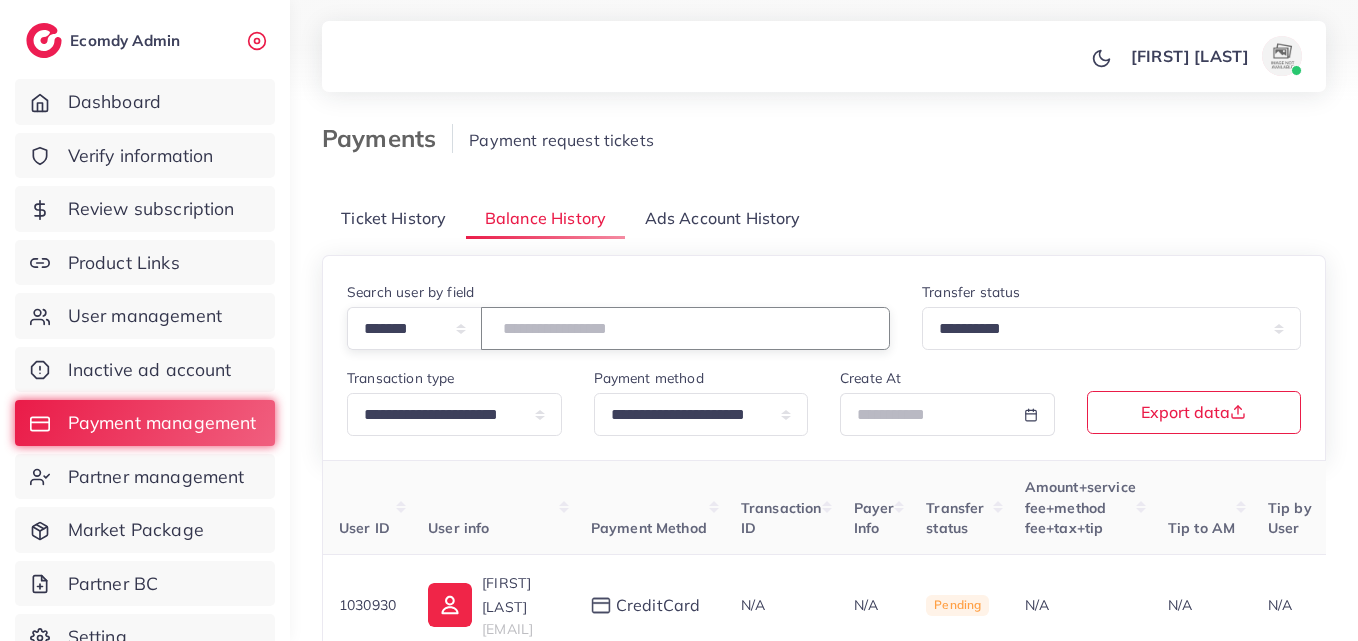 paste on "*******" 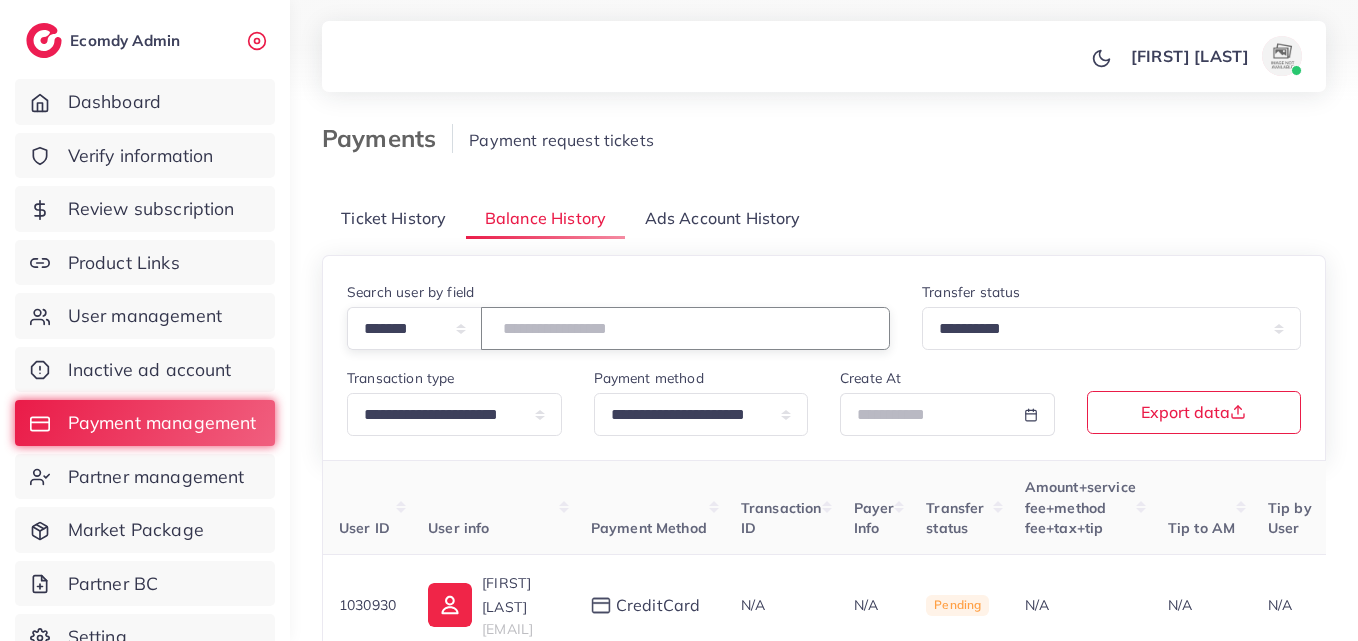type on "*******" 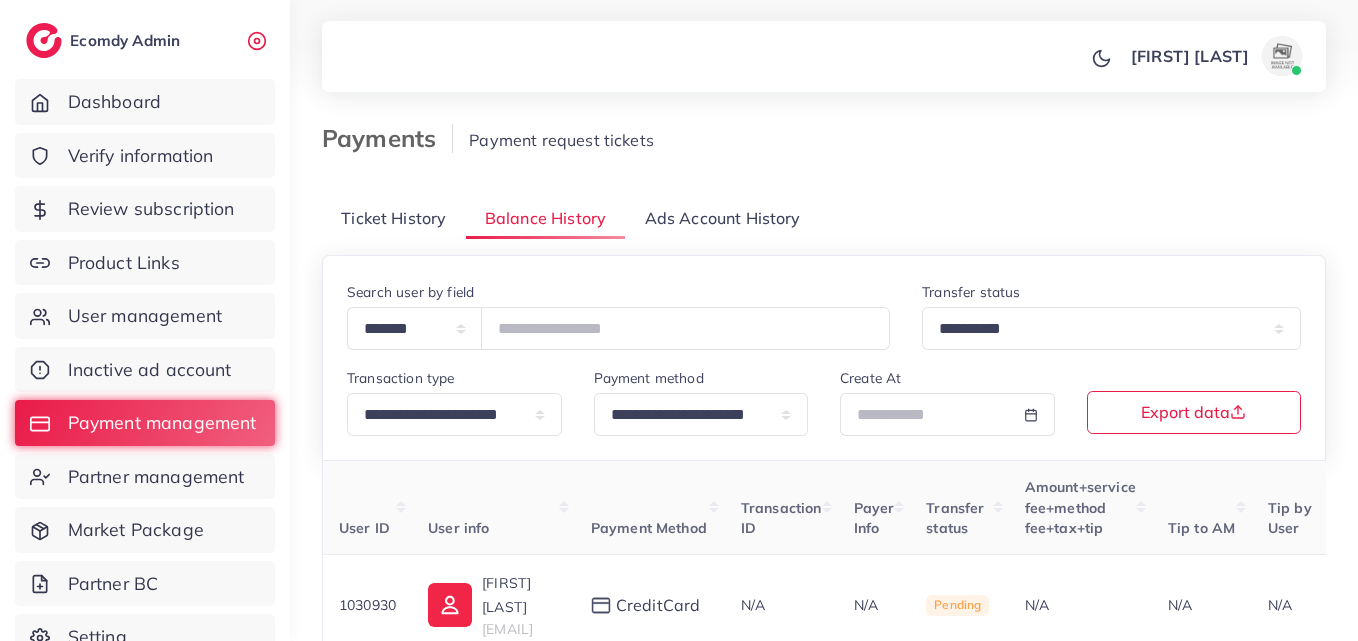 click on "Payment request tickets" at bounding box center [760, 140] 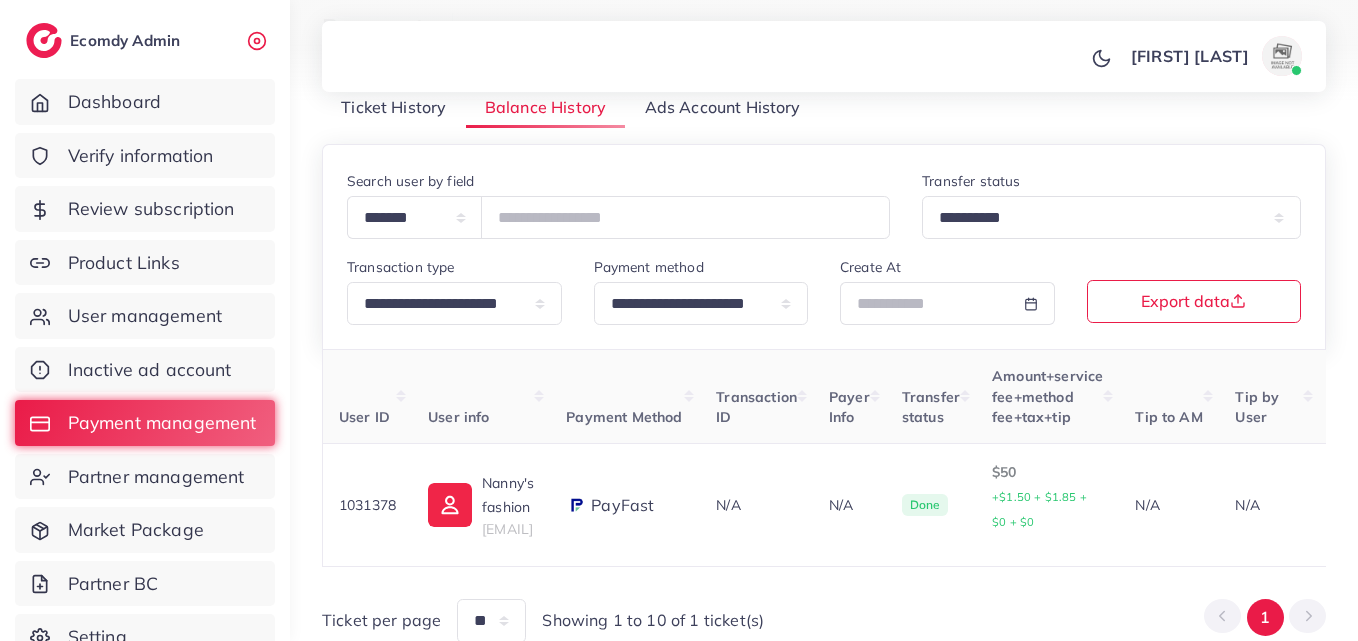 scroll, scrollTop: 0, scrollLeft: 0, axis: both 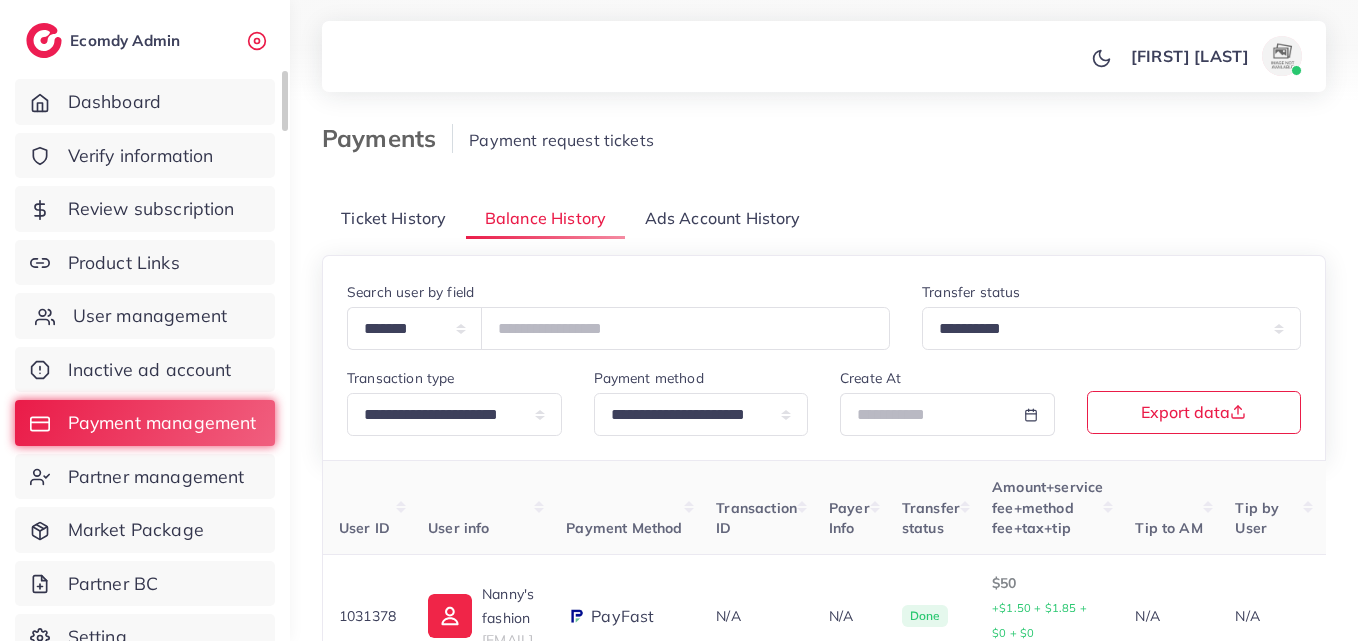 click on "User management" at bounding box center (150, 316) 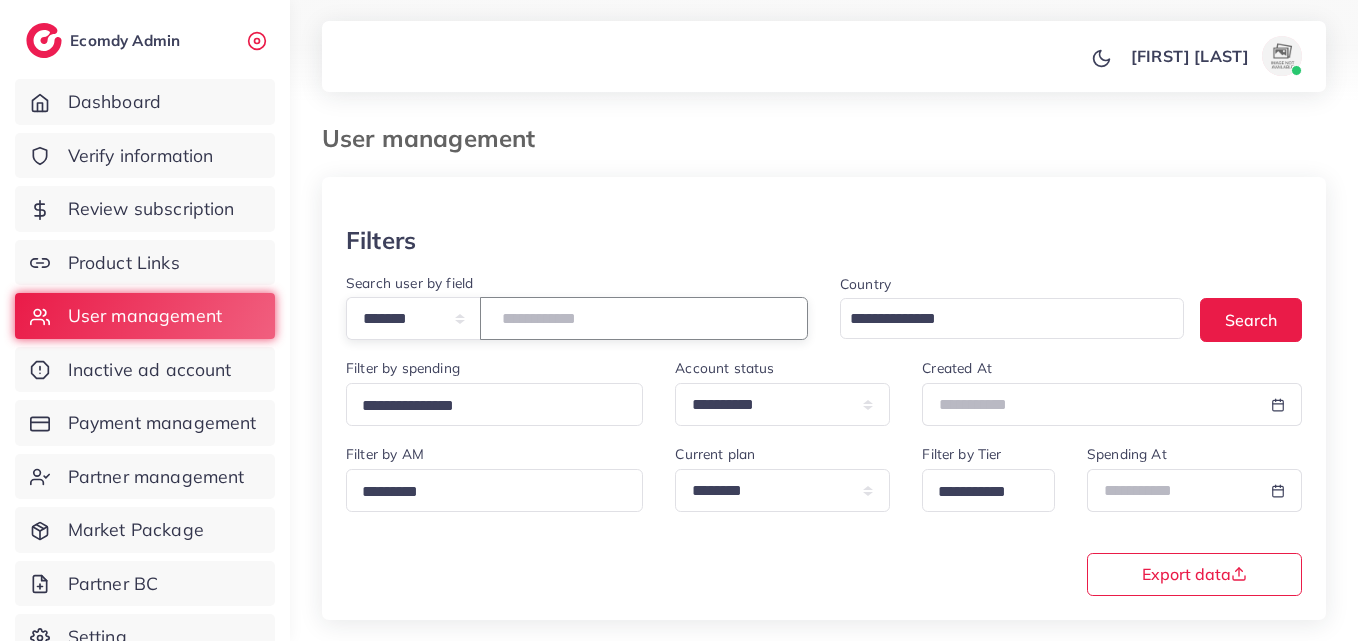 paste on "*******" 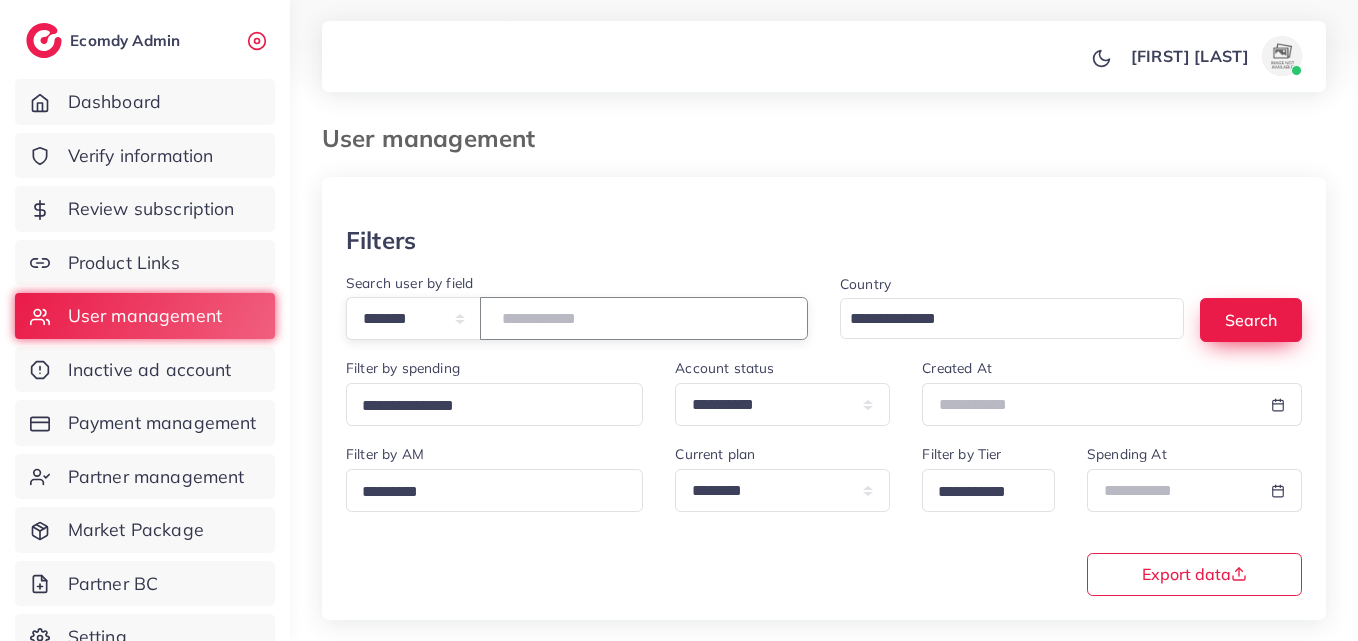 type on "*******" 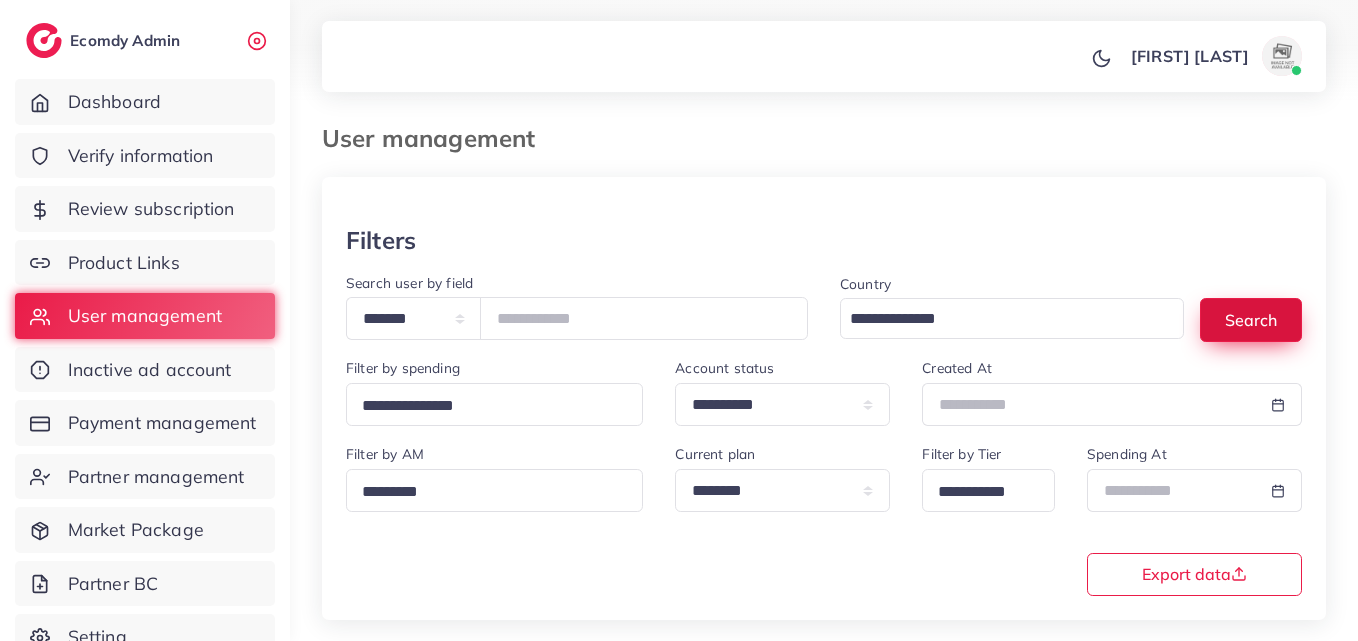 click on "Search" at bounding box center [1251, 319] 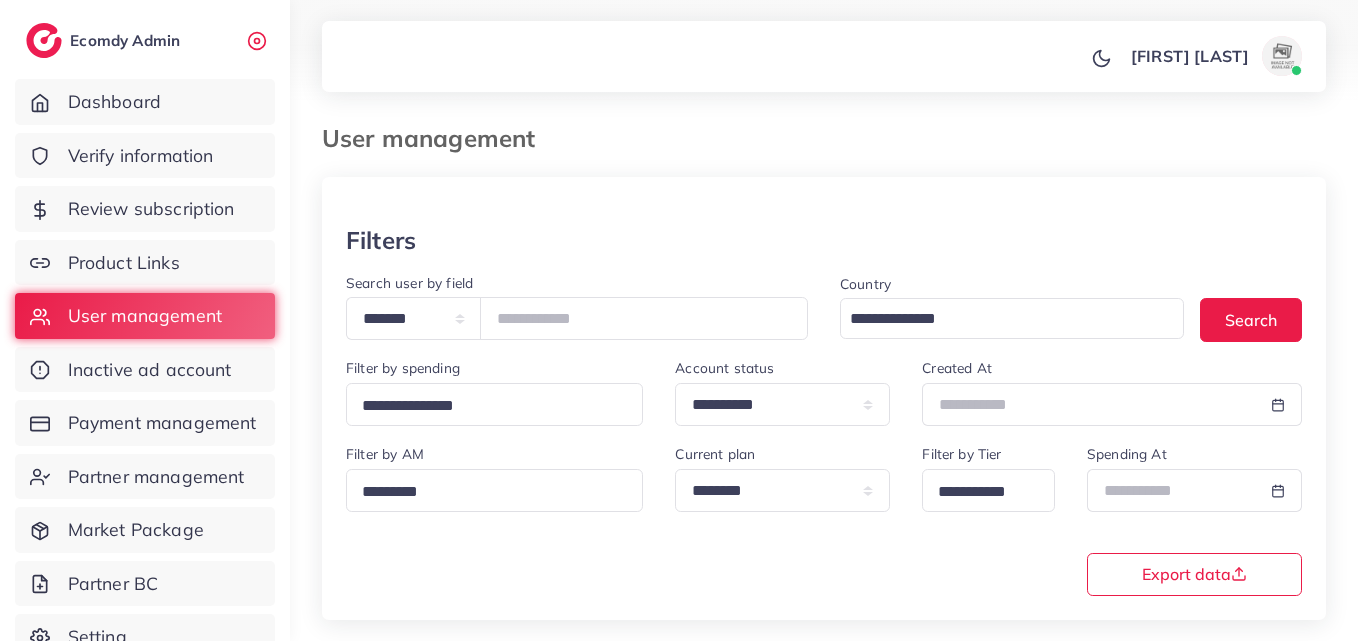 click at bounding box center [824, 201] 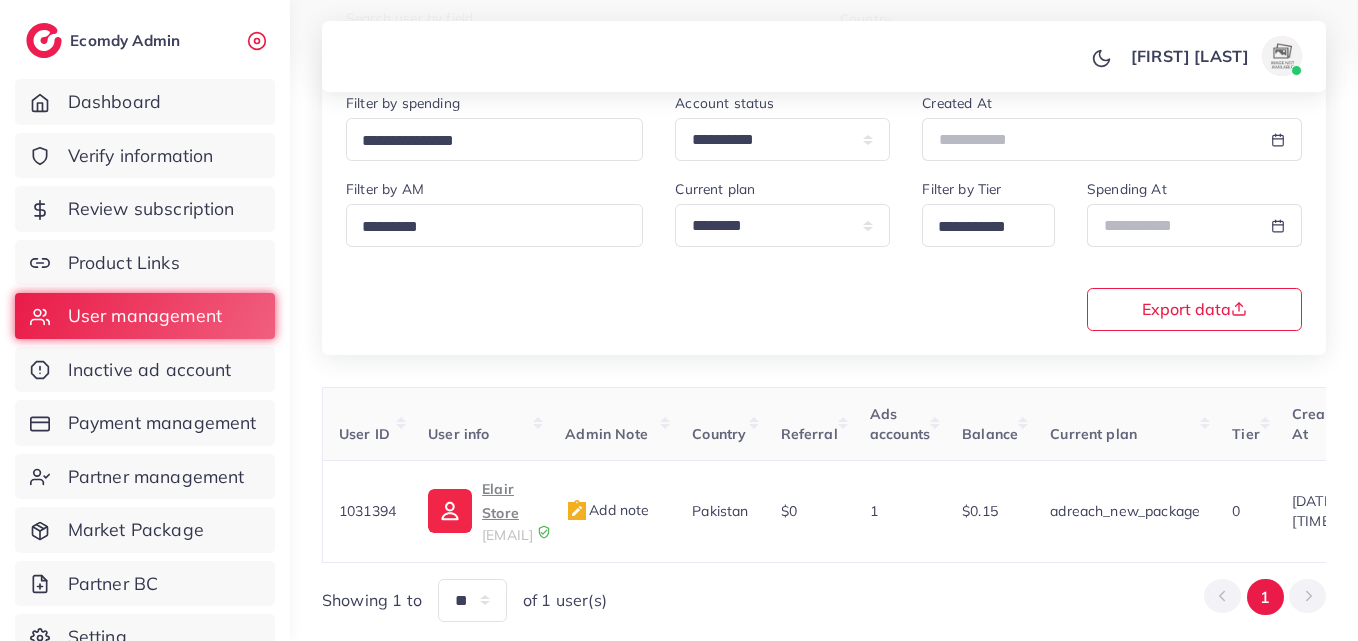 scroll, scrollTop: 300, scrollLeft: 0, axis: vertical 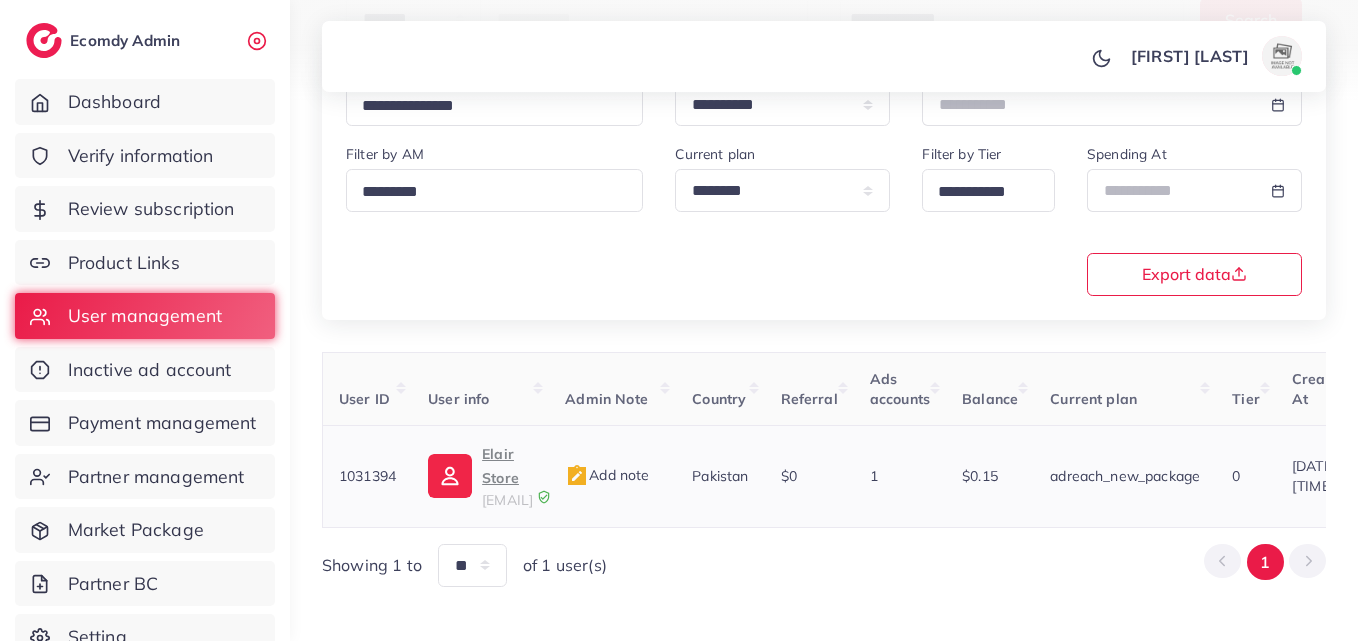 click on "Elair Store" at bounding box center (507, 466) 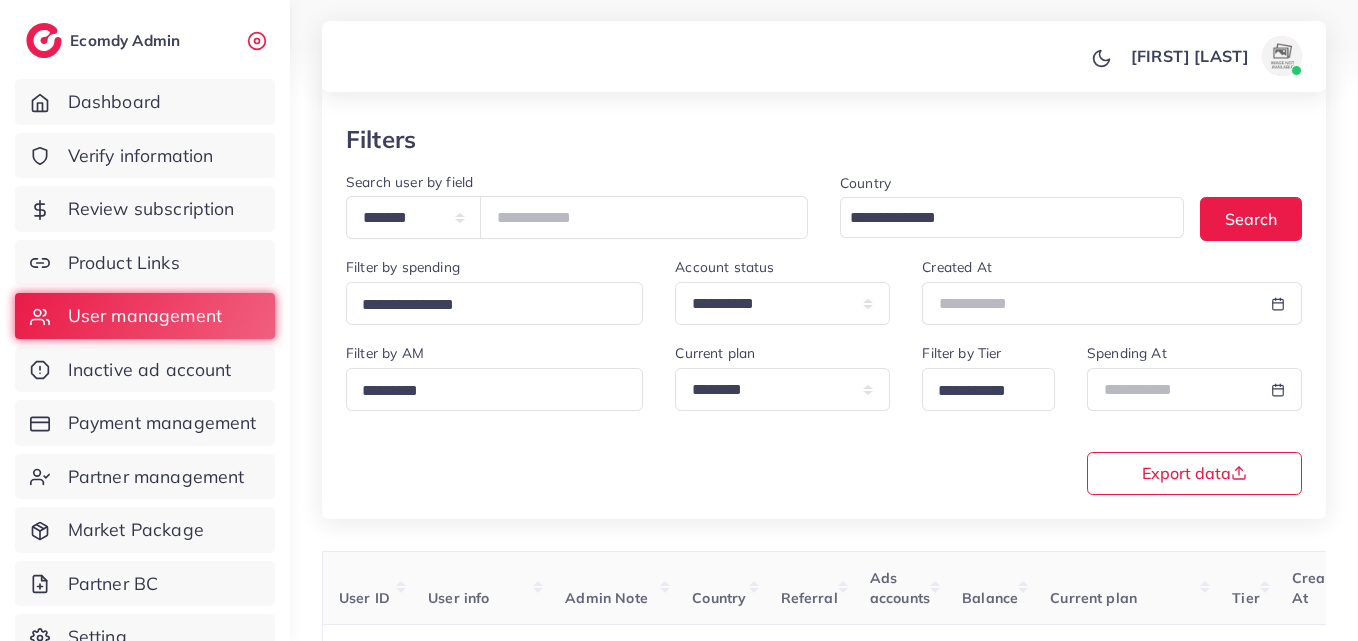 scroll, scrollTop: 100, scrollLeft: 0, axis: vertical 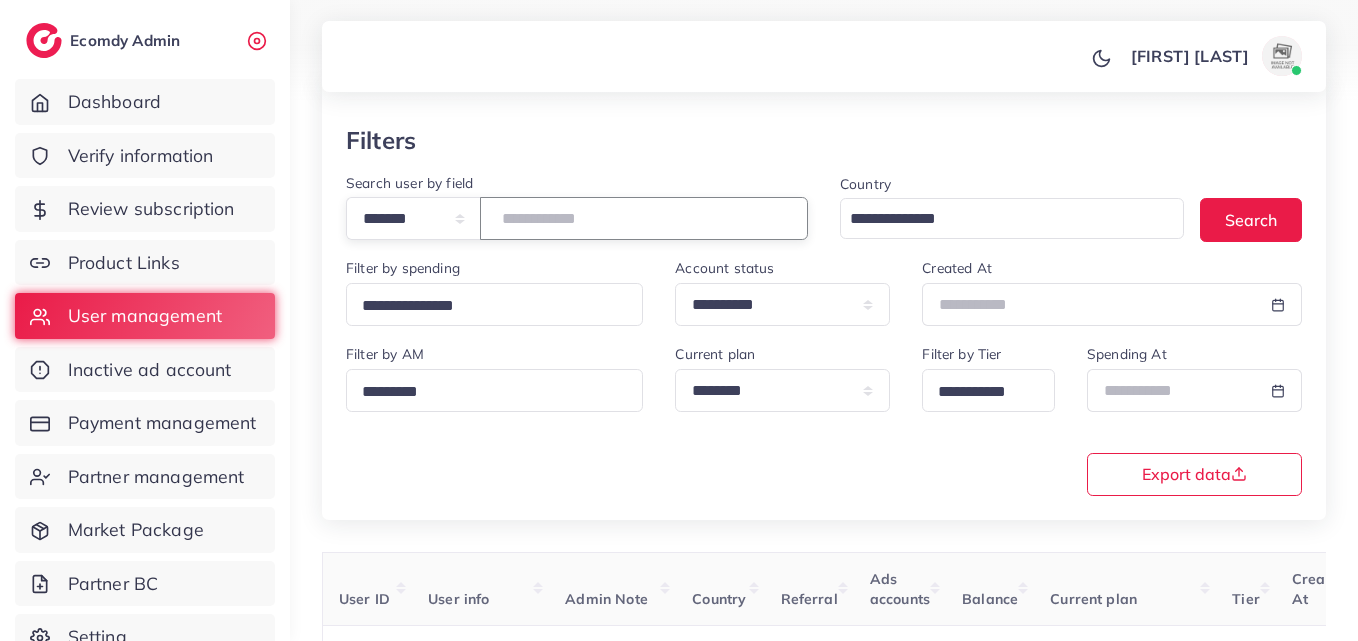click on "*******" at bounding box center (644, 218) 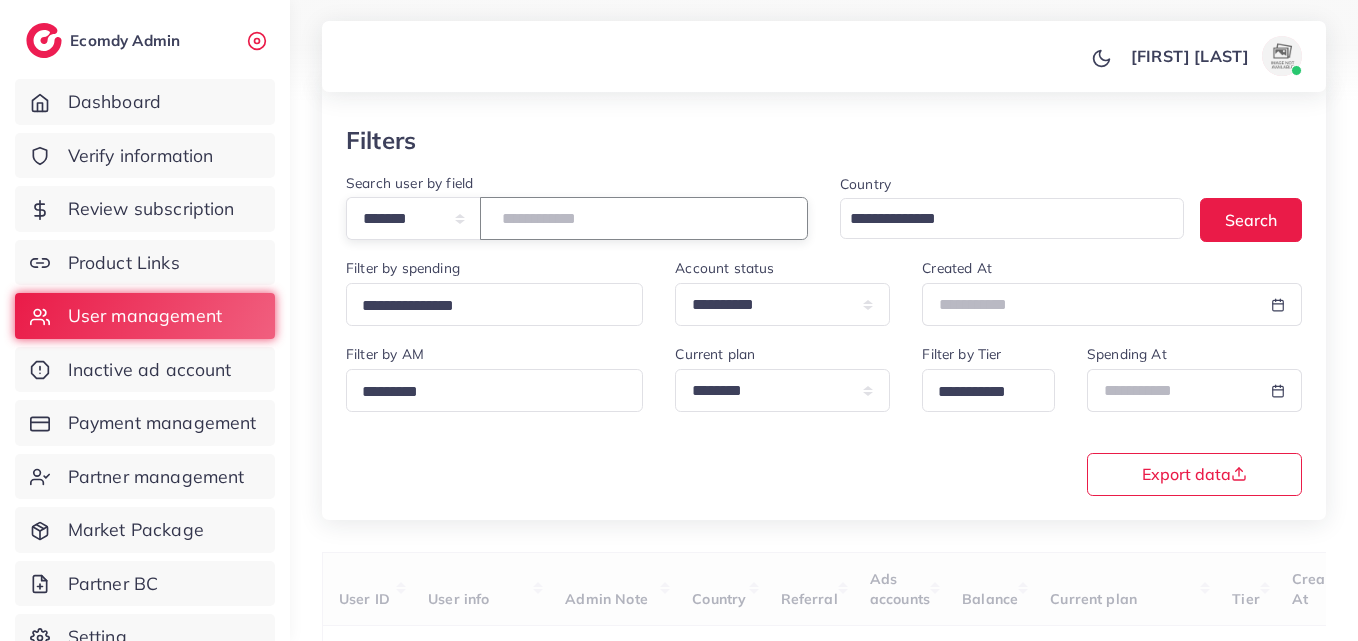 paste on "*******" 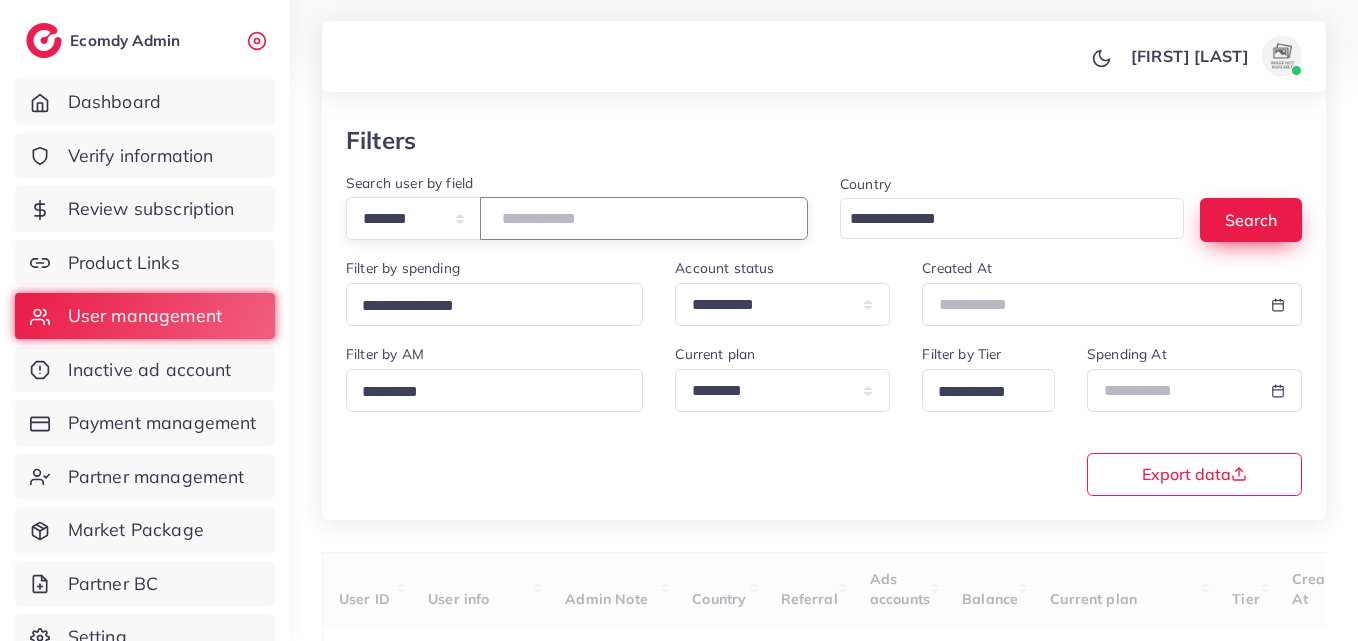 type on "*******" 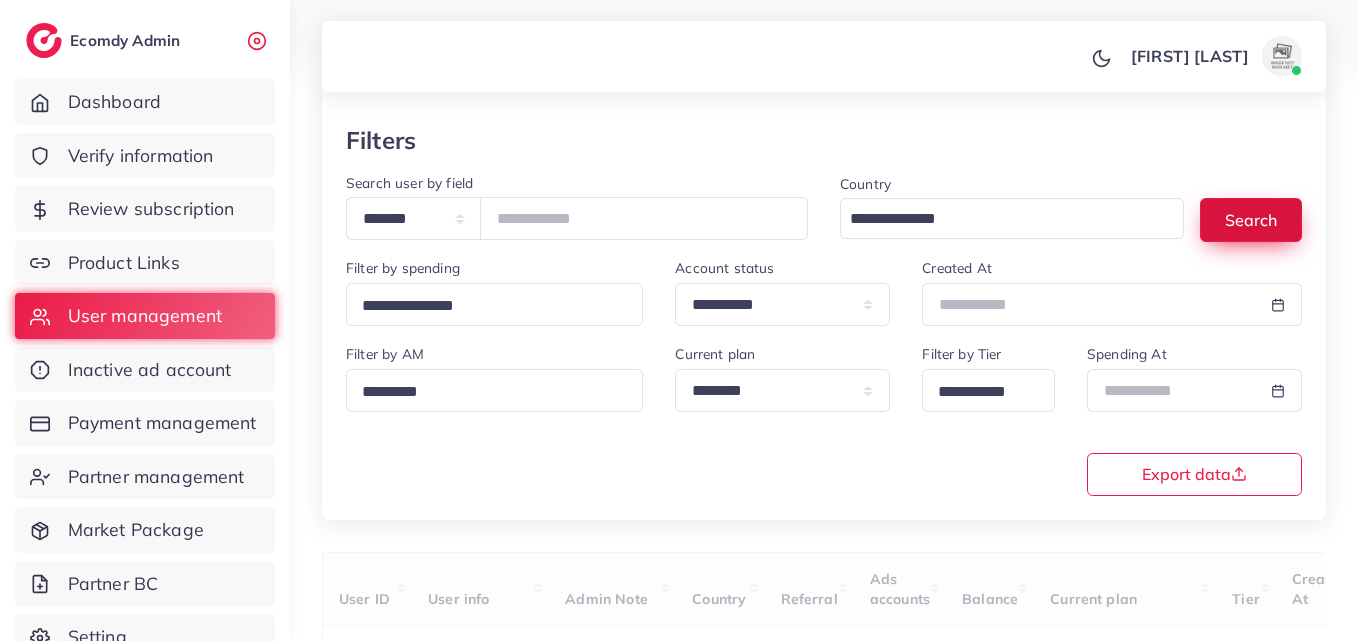 click on "Search" at bounding box center [1251, 219] 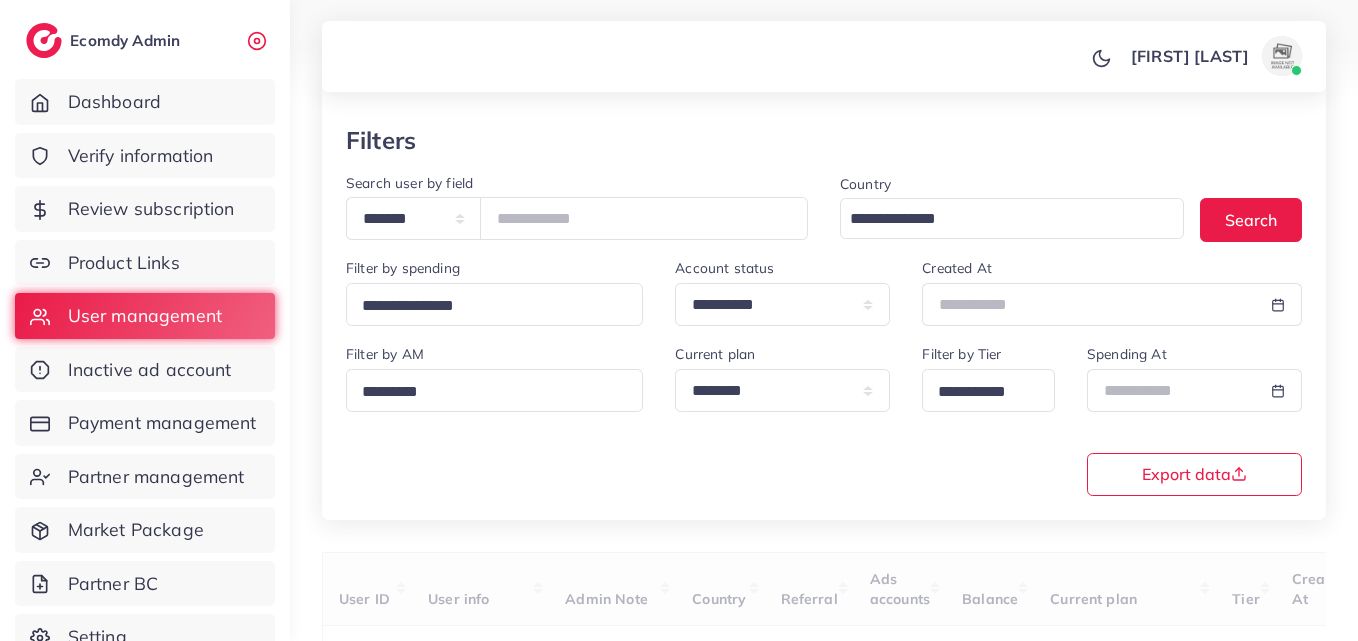 click on "Filters" at bounding box center (824, 140) 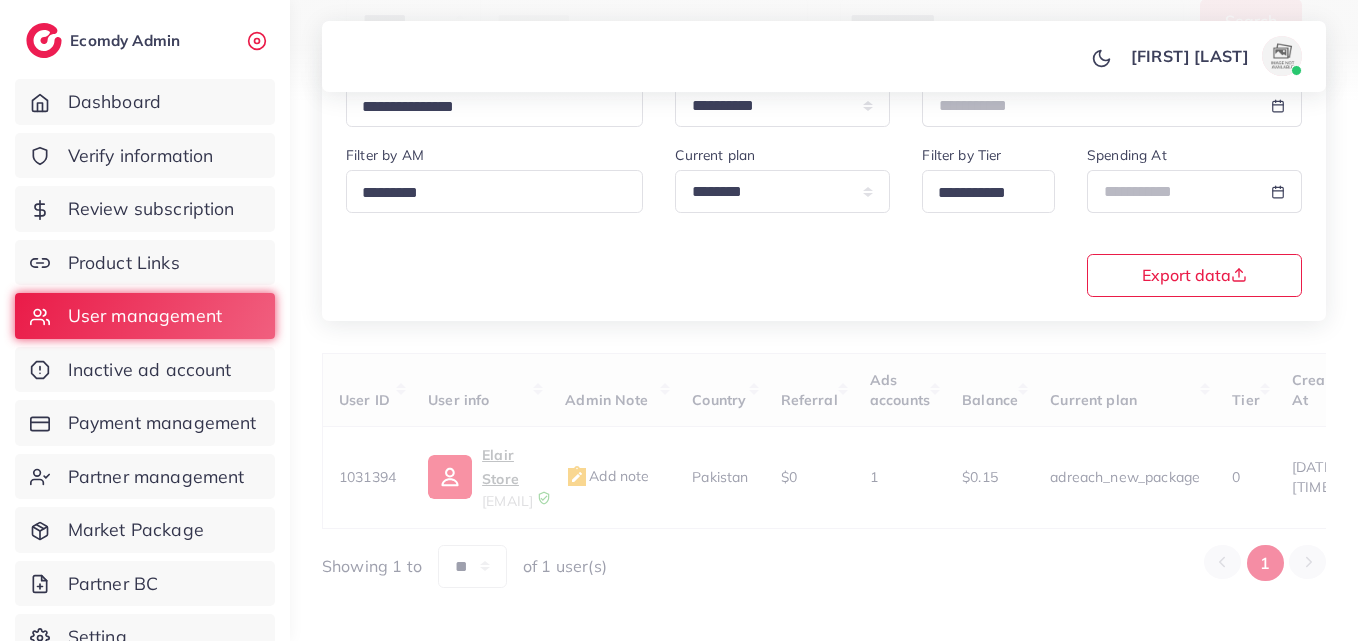 scroll, scrollTop: 300, scrollLeft: 0, axis: vertical 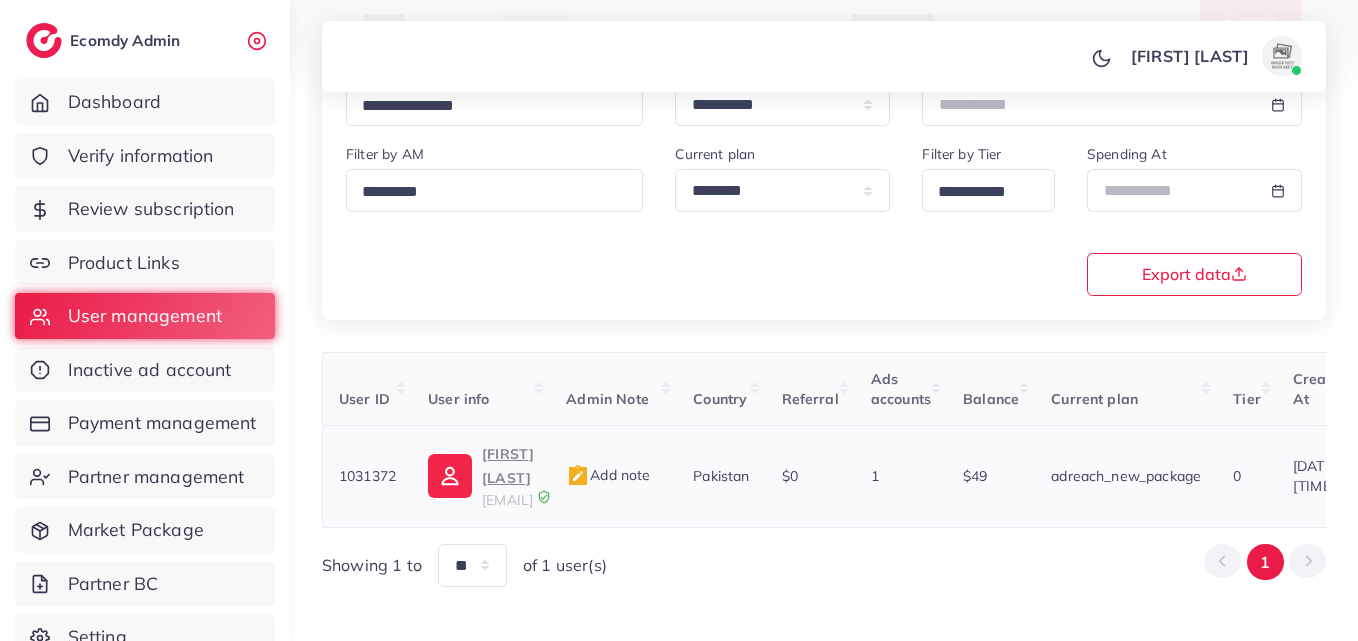 click on "Salman Khan" at bounding box center (508, 466) 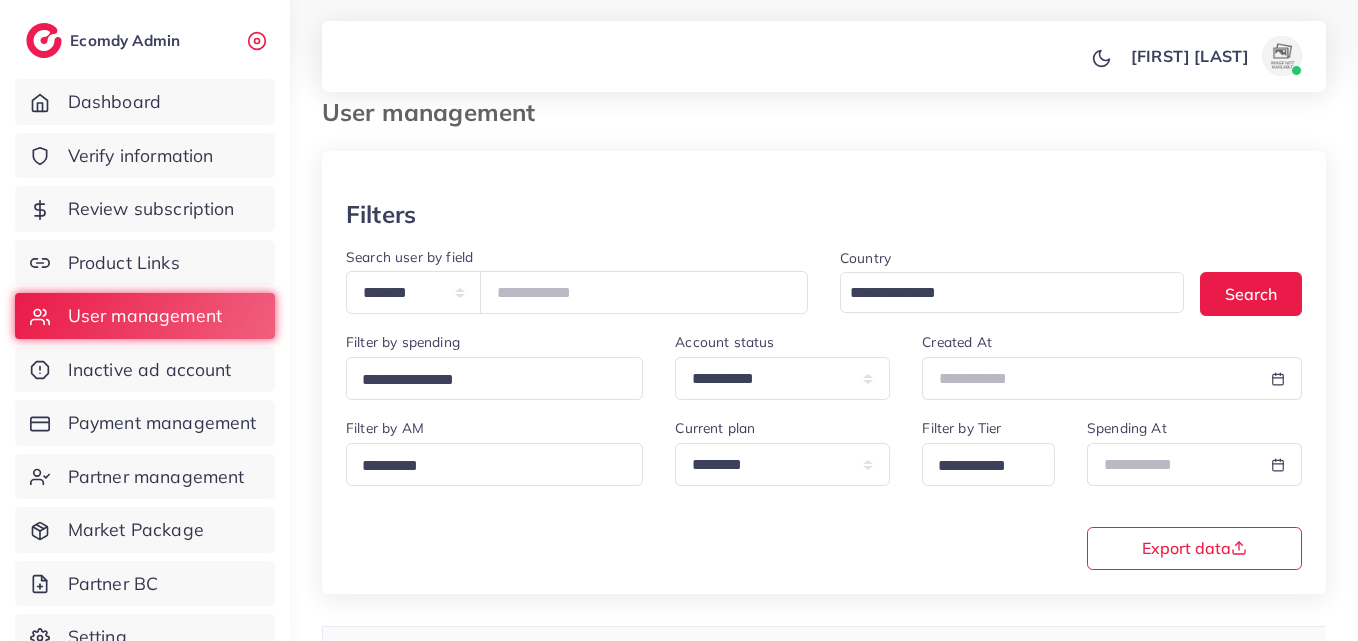 scroll, scrollTop: 0, scrollLeft: 0, axis: both 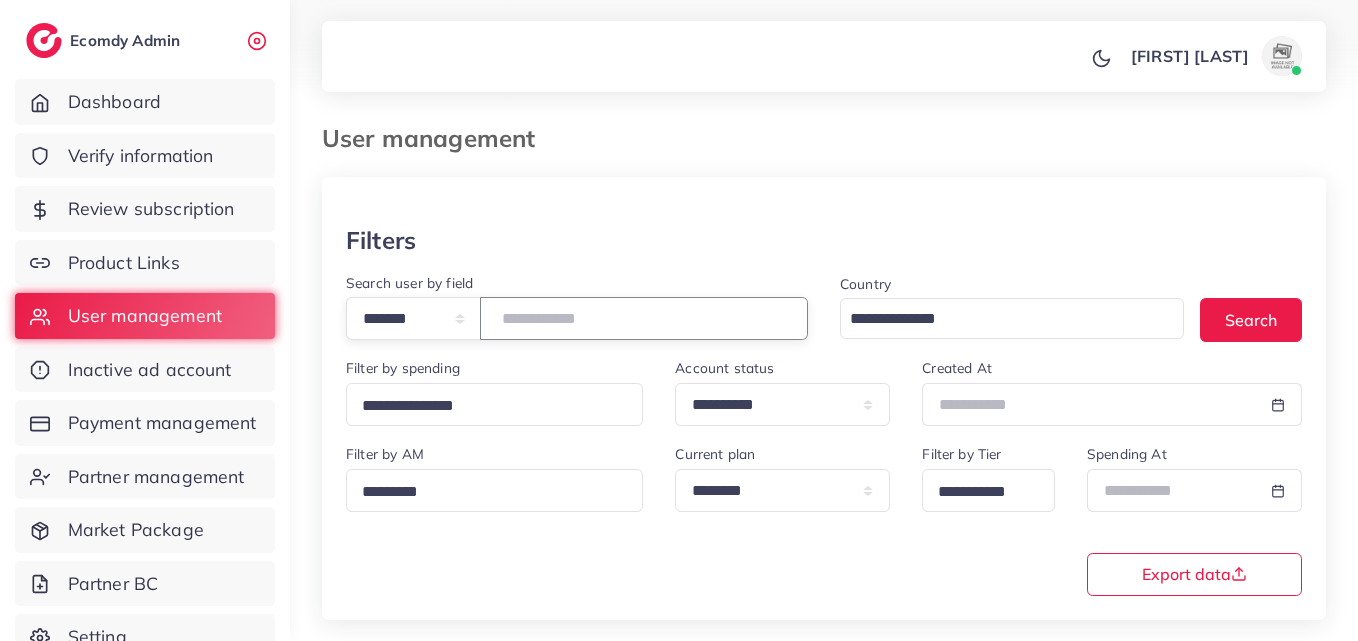 click on "*******" at bounding box center (644, 318) 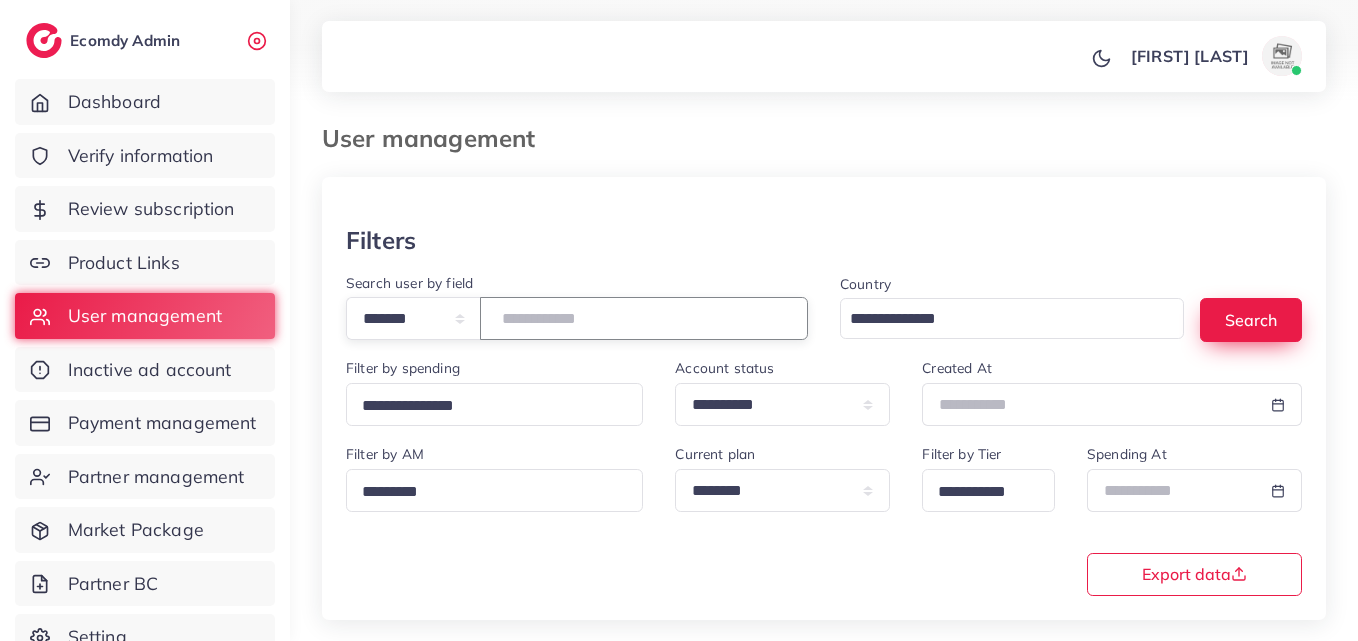 type on "*******" 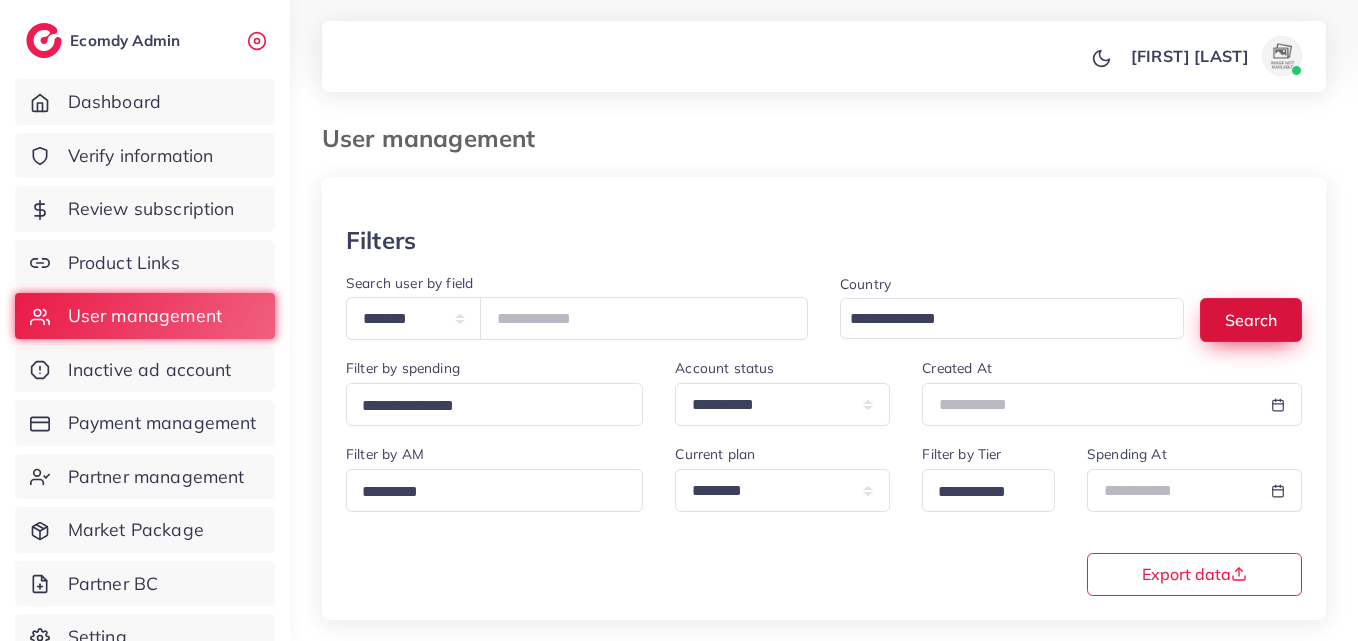 drag, startPoint x: 1257, startPoint y: 324, endPoint x: 1254, endPoint y: 314, distance: 10.440307 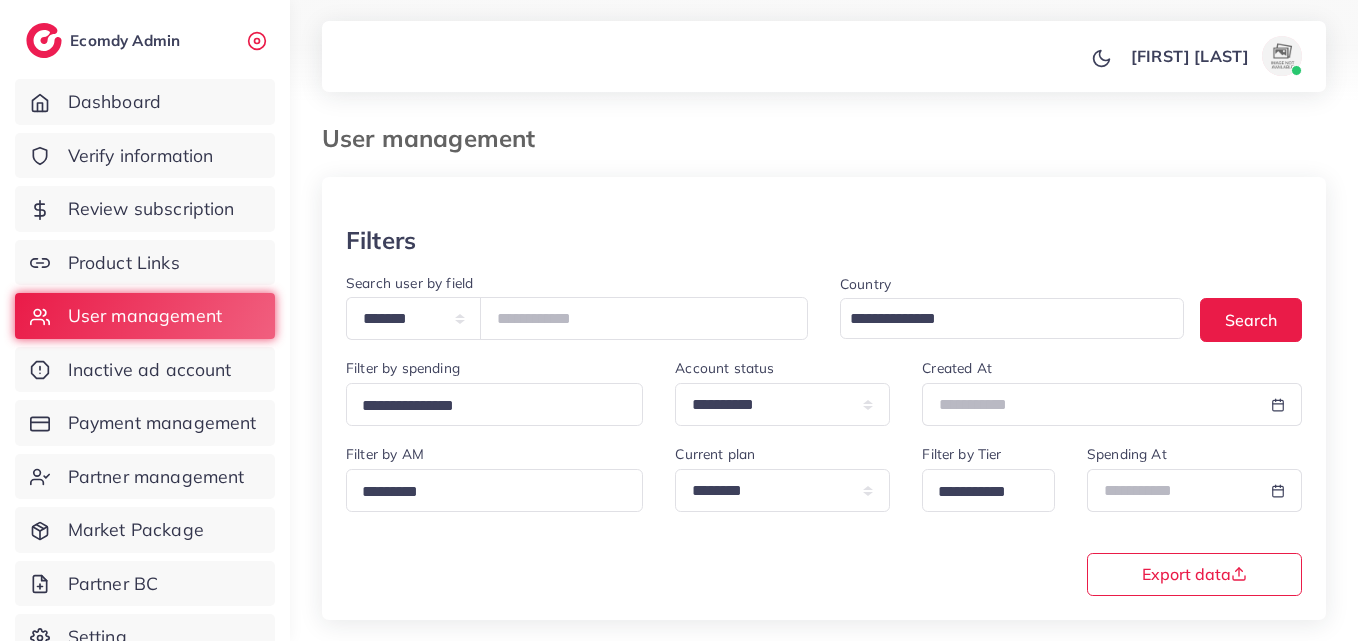 click at bounding box center (824, 201) 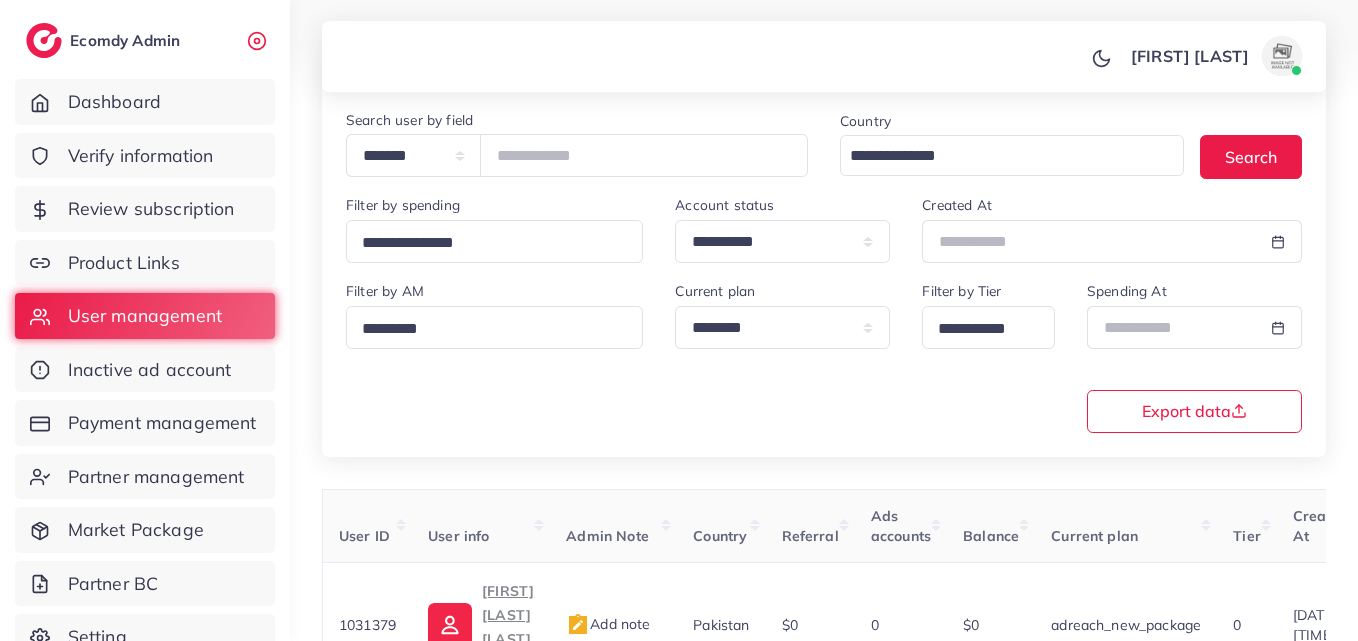 scroll, scrollTop: 140, scrollLeft: 0, axis: vertical 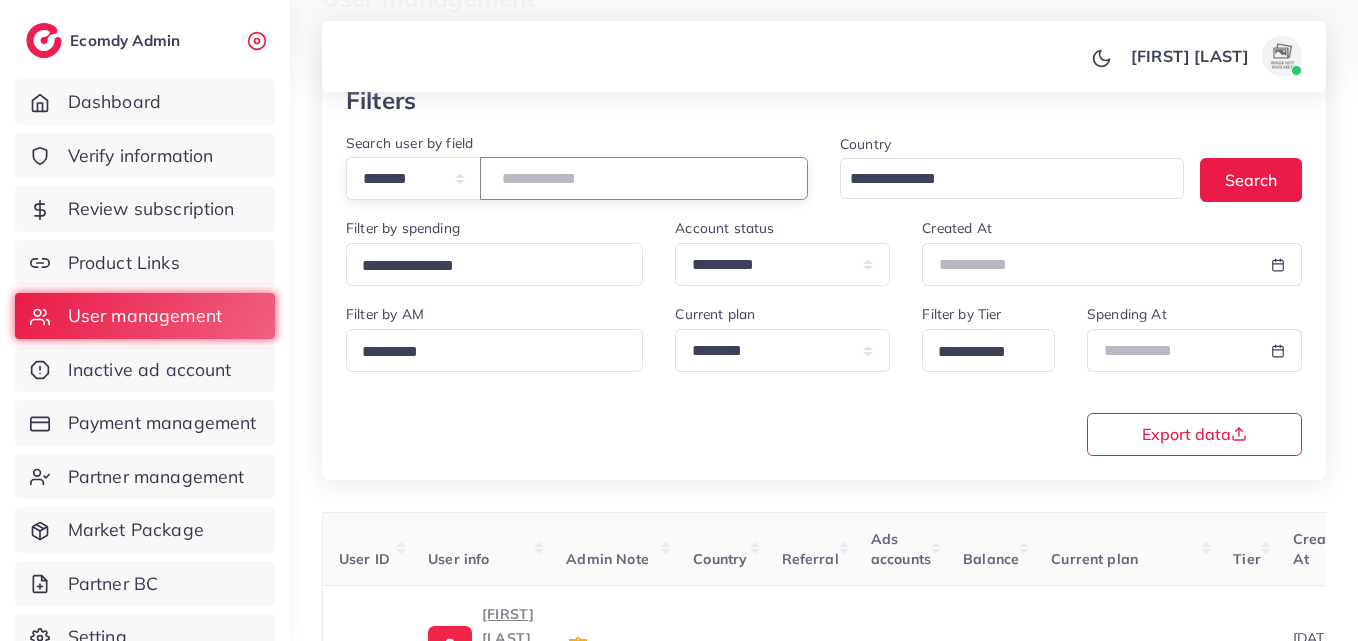 click on "*******" at bounding box center [644, 178] 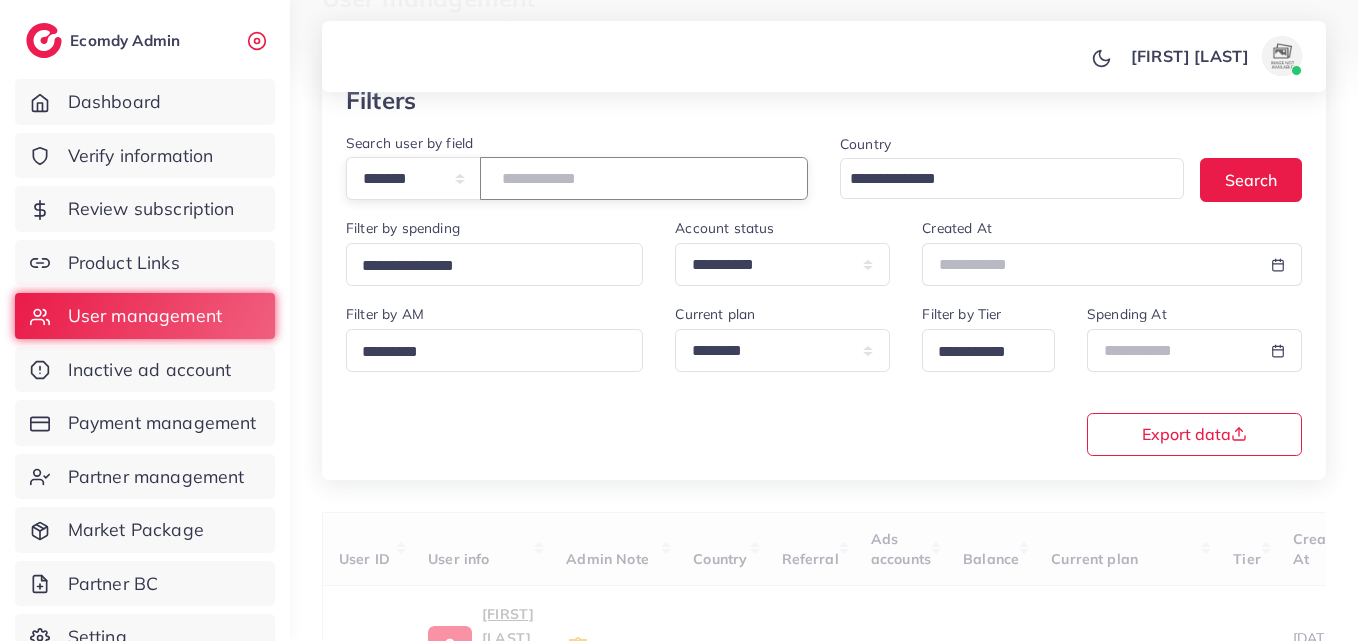 paste on "*******" 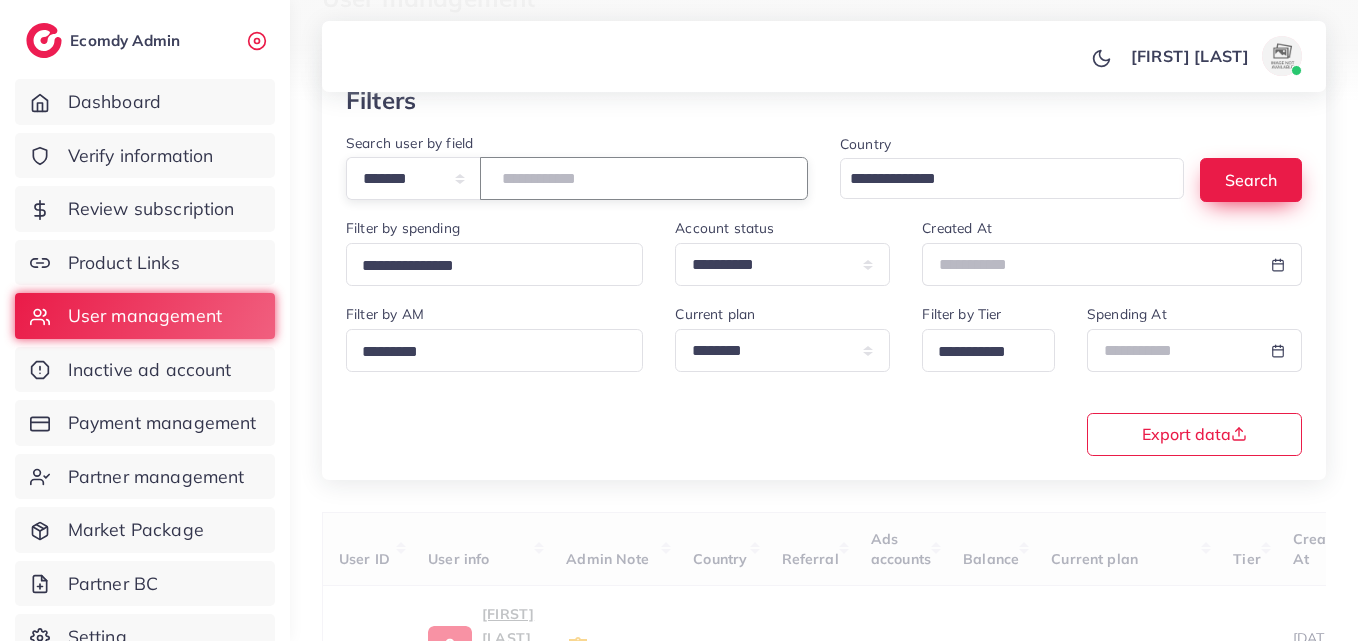 type on "*******" 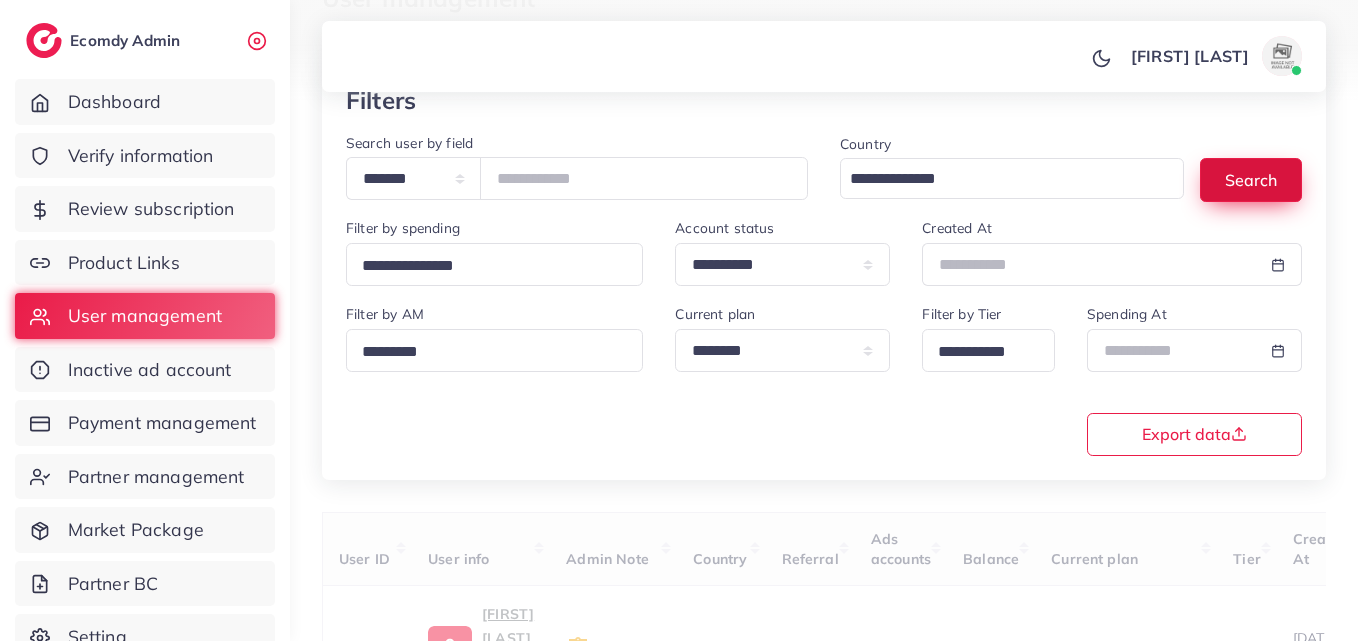 click on "Search" at bounding box center [1251, 179] 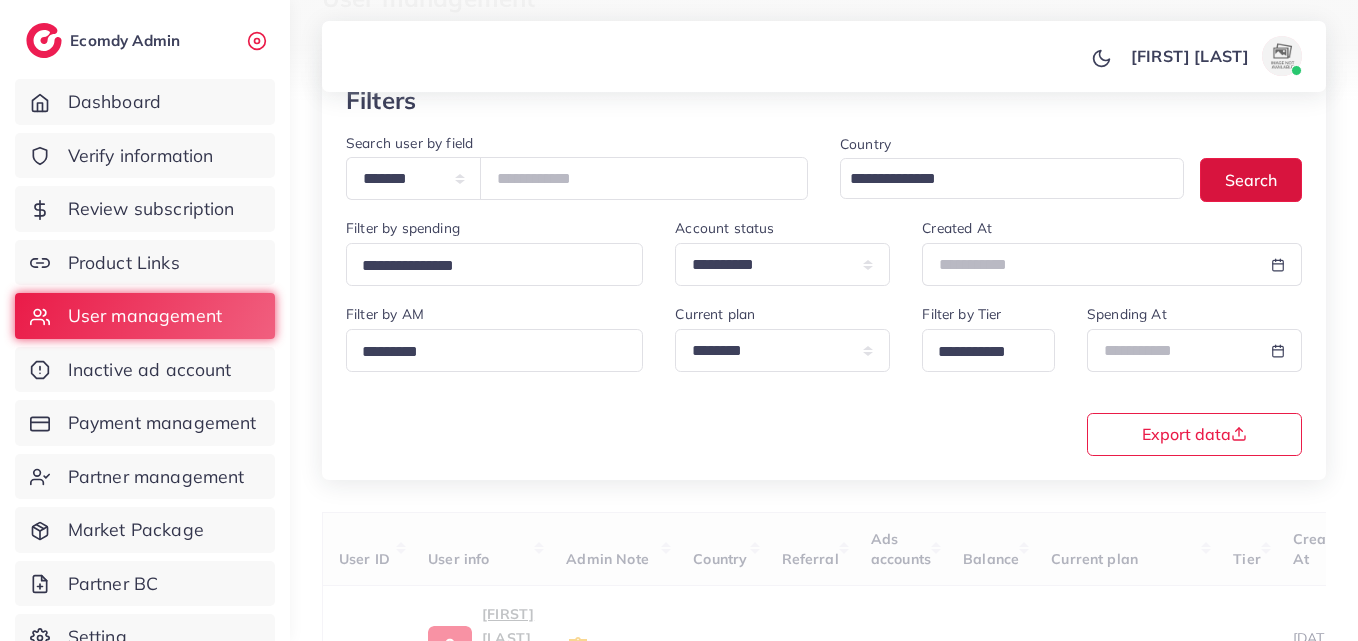 scroll, scrollTop: 316, scrollLeft: 0, axis: vertical 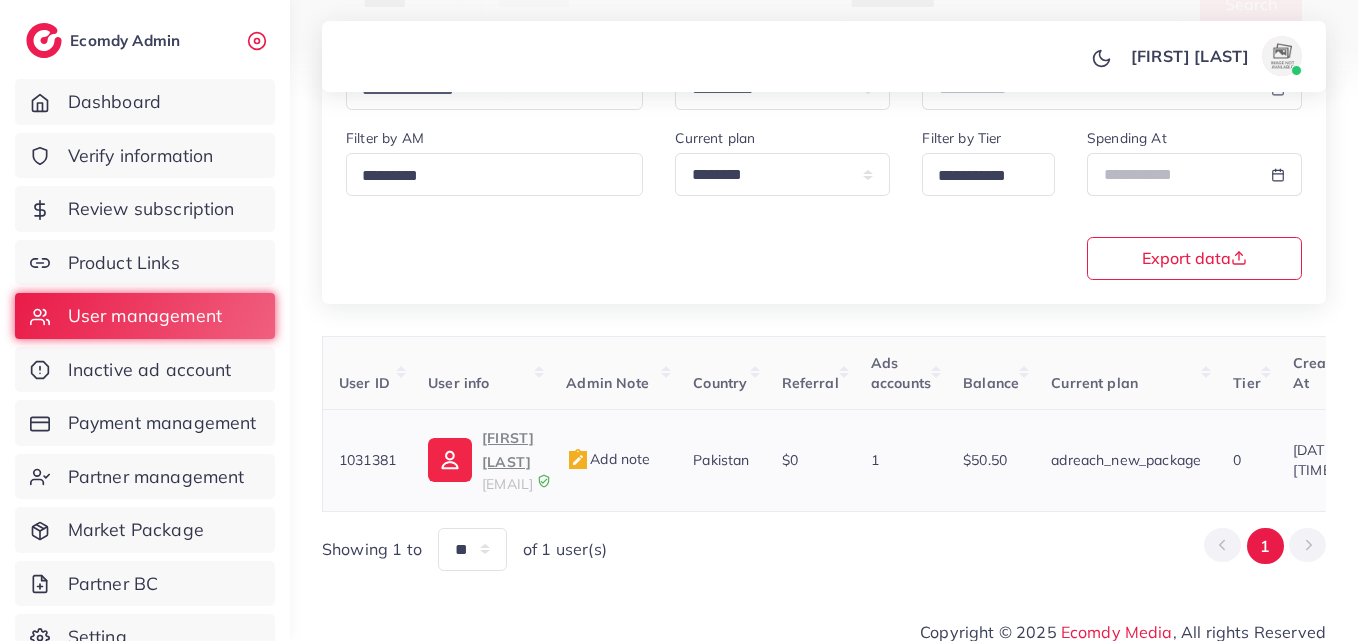 click on "infotheheavenhairoil@gmail.com" at bounding box center (507, 484) 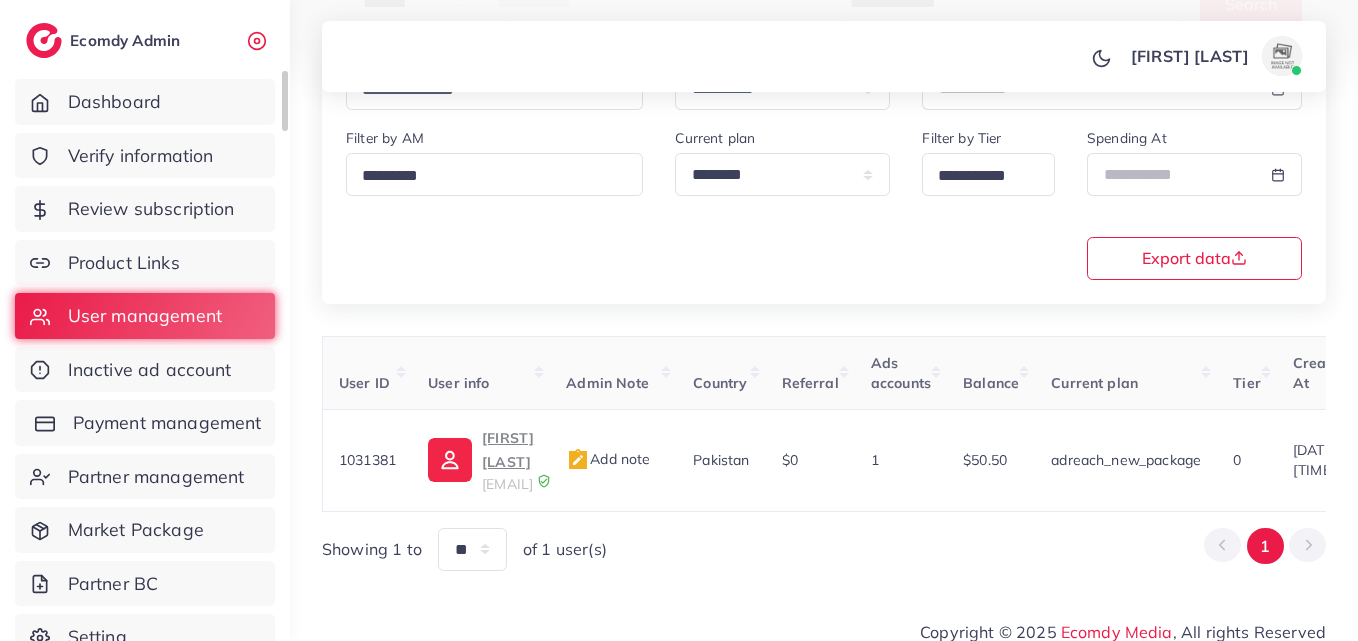 click on "Payment management" at bounding box center (167, 423) 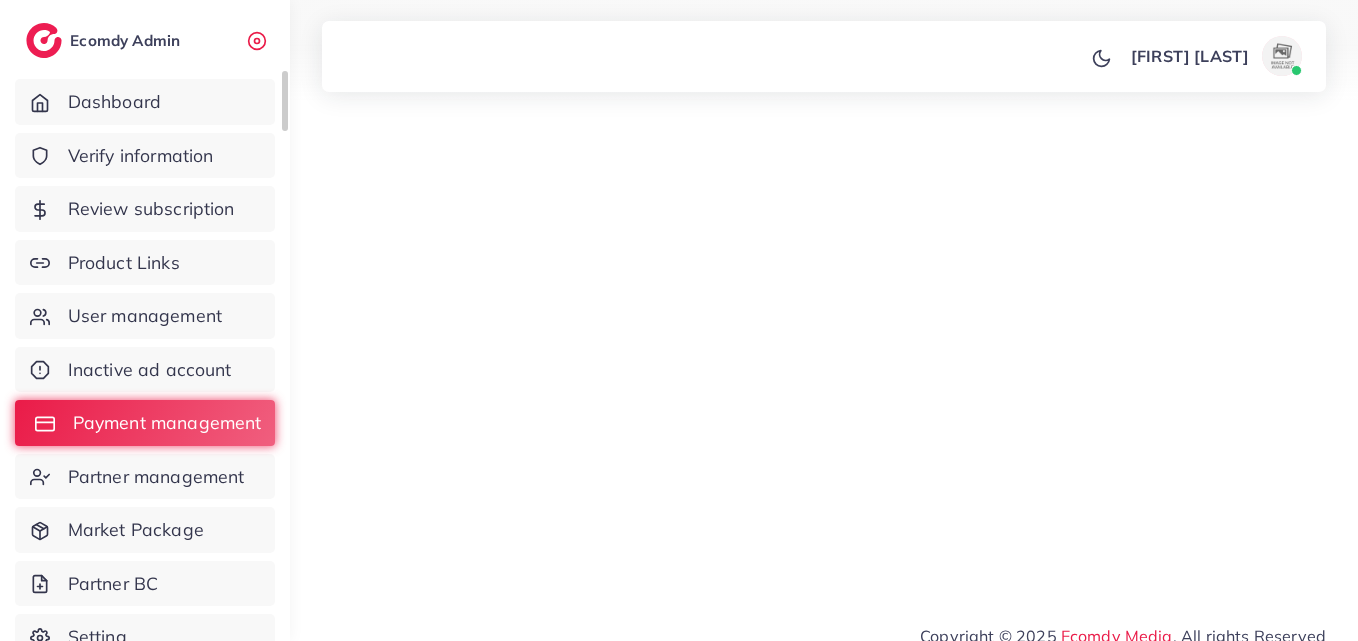 scroll, scrollTop: 0, scrollLeft: 0, axis: both 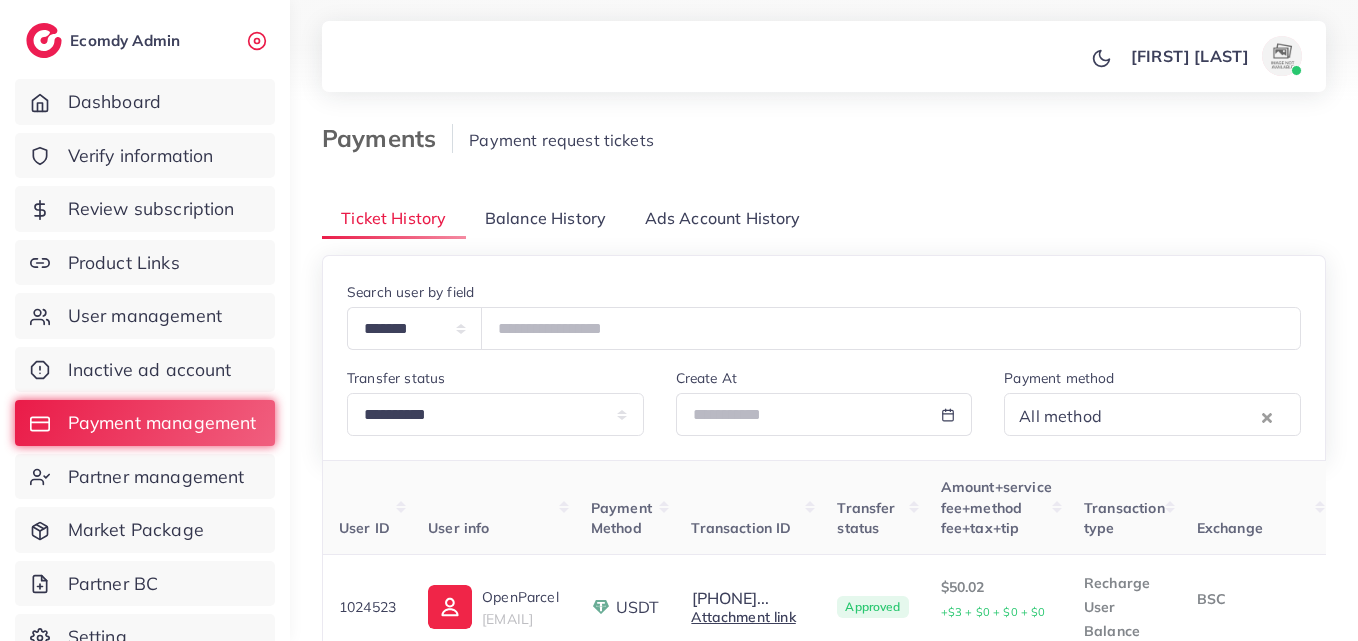click on "Balance History" at bounding box center (545, 218) 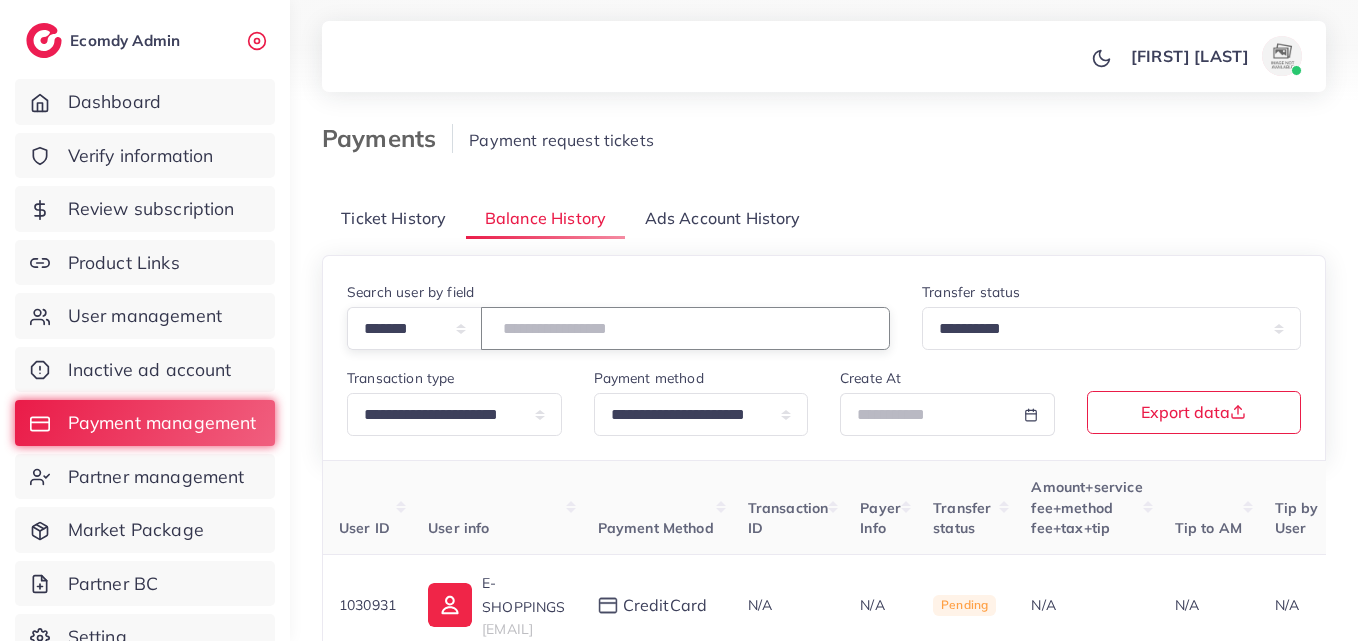 click at bounding box center [685, 328] 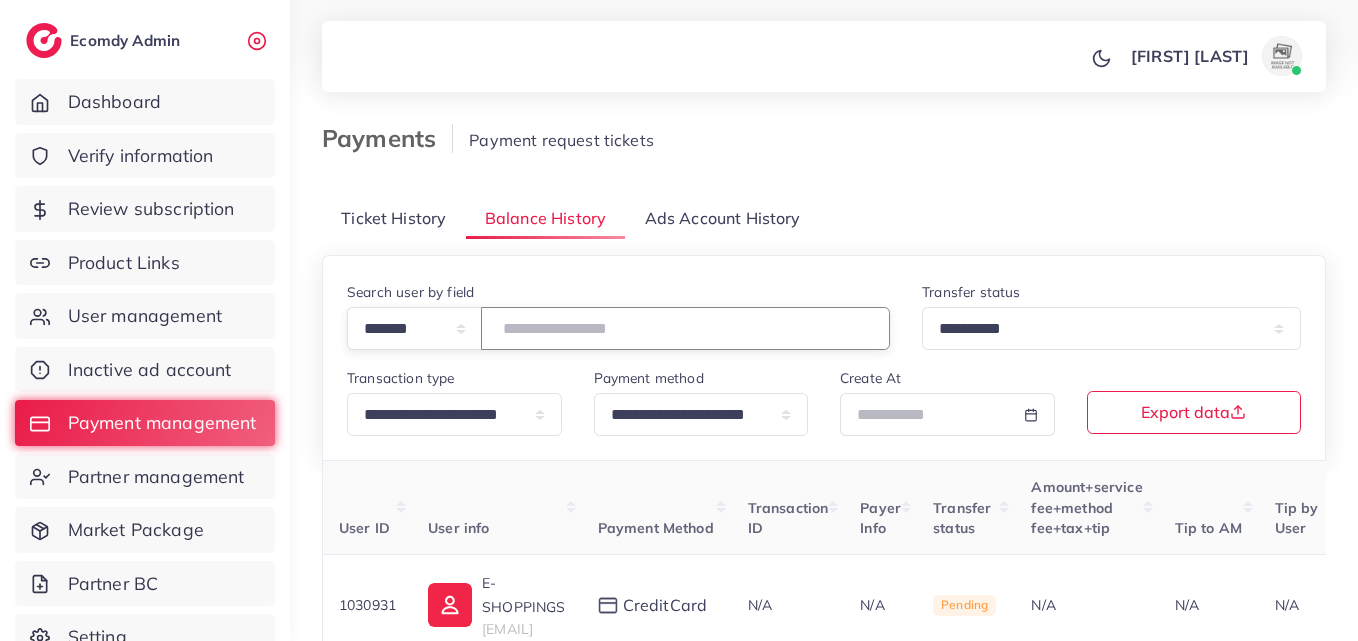paste on "*******" 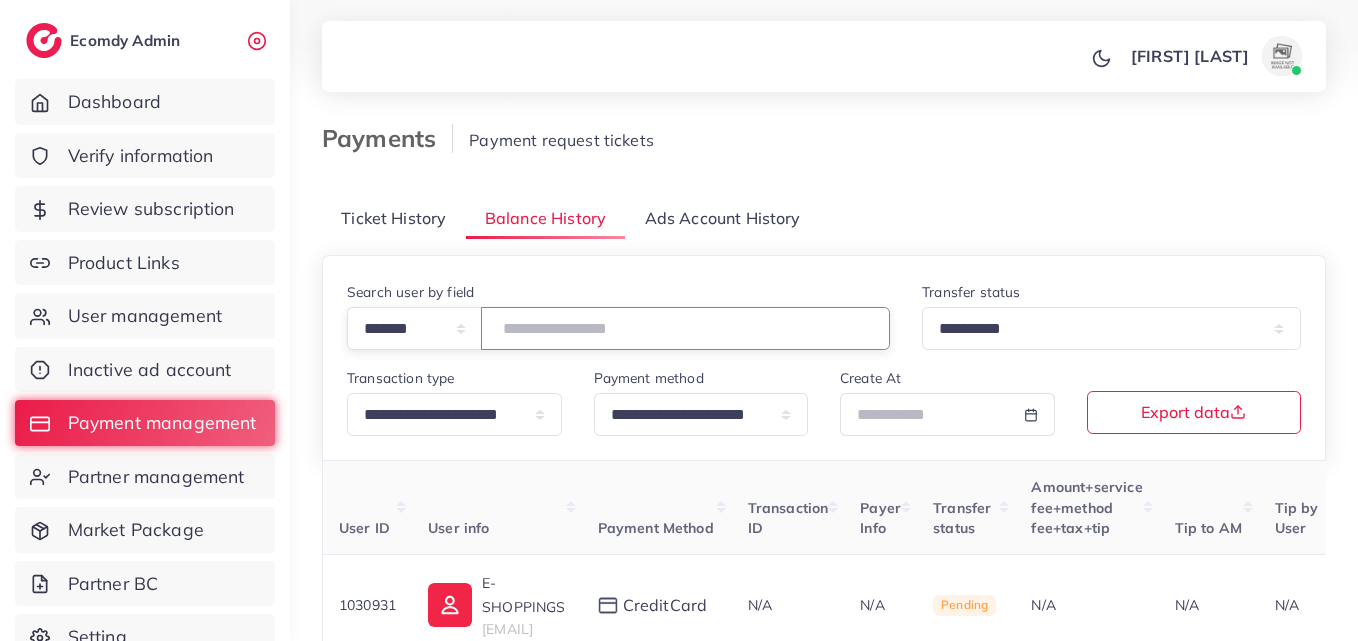 type on "*******" 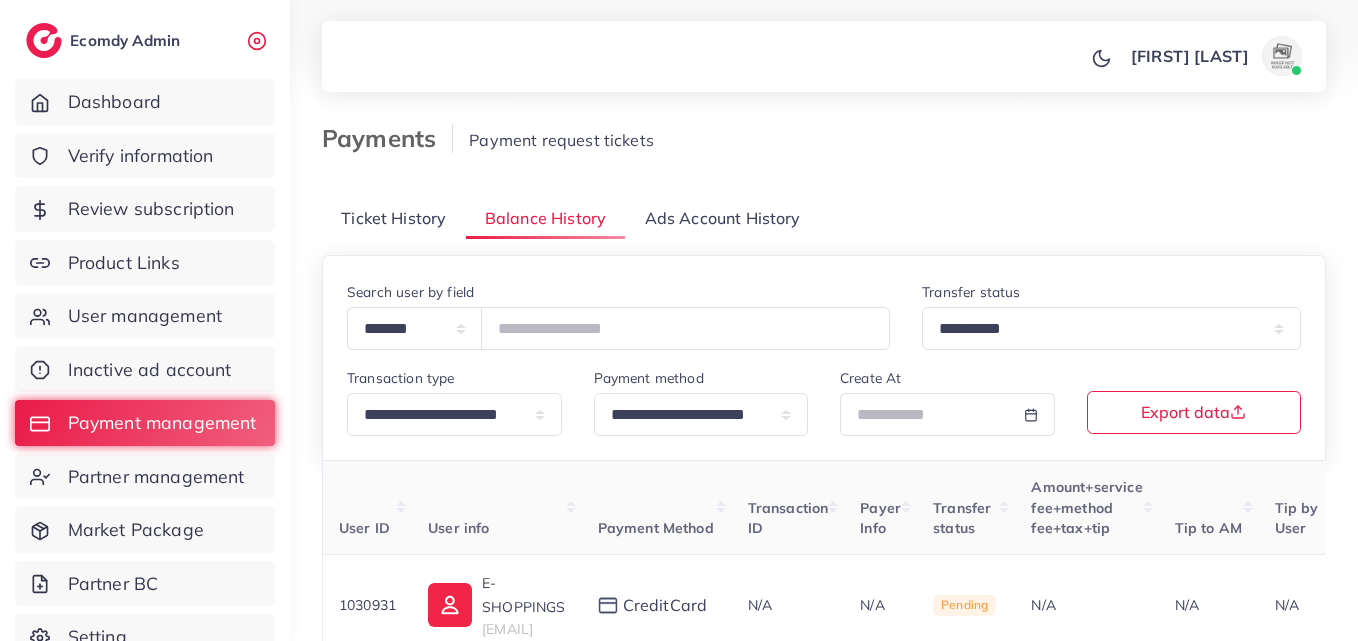 click on "Payment request tickets" at bounding box center [760, 140] 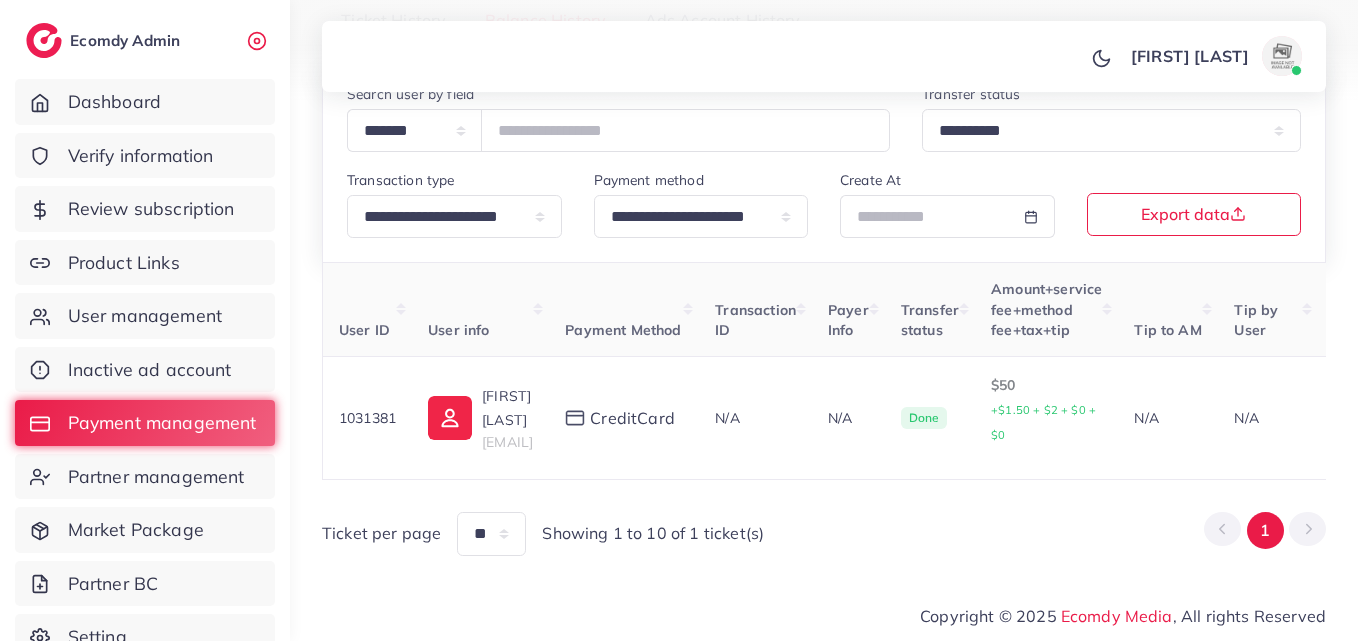 scroll, scrollTop: 206, scrollLeft: 0, axis: vertical 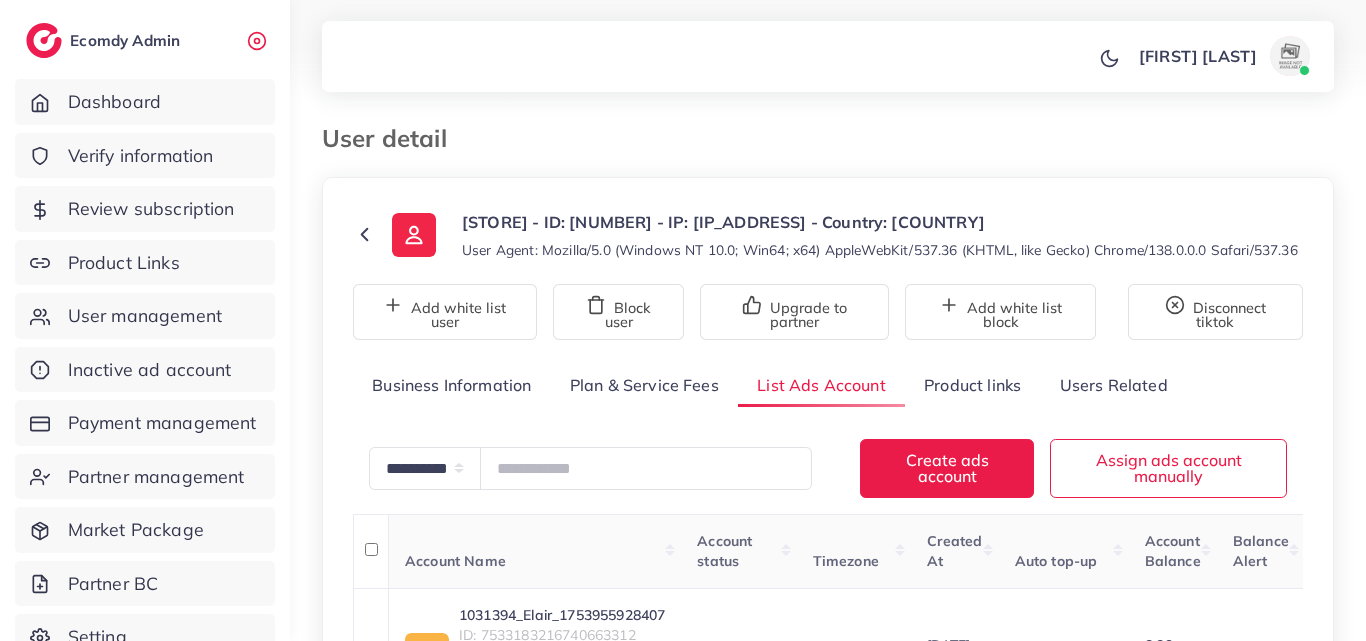 click on "User detail" at bounding box center (697, 138) 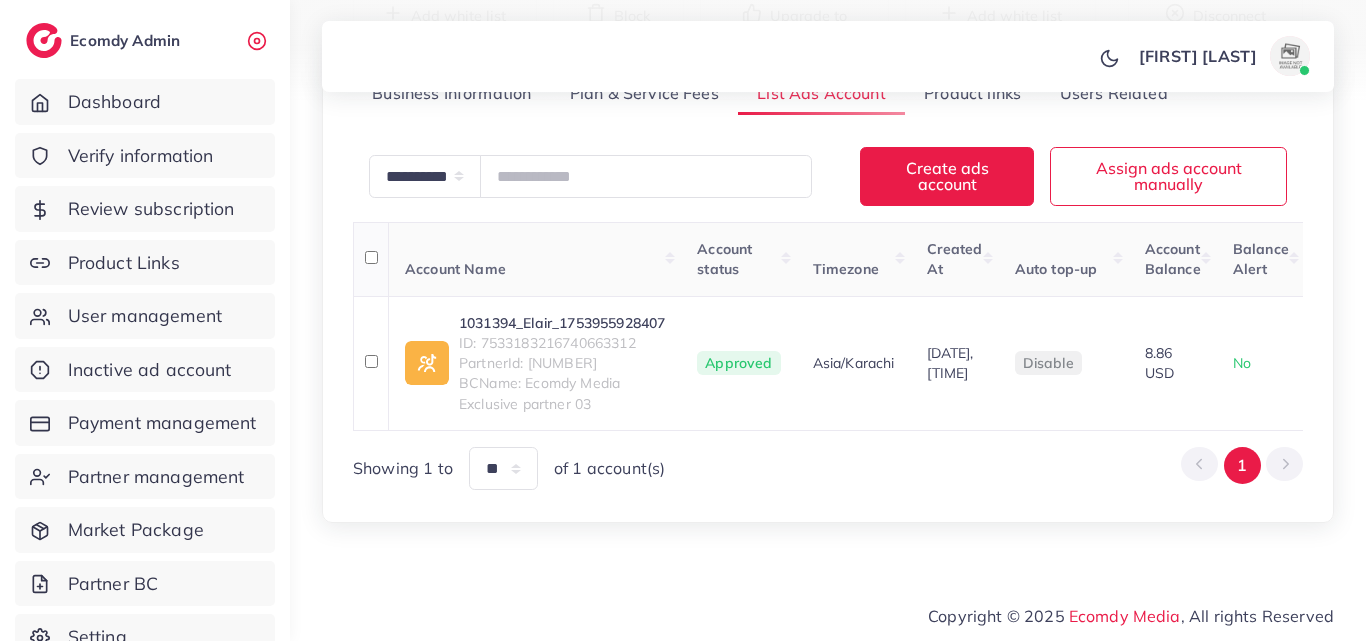 scroll, scrollTop: 347, scrollLeft: 0, axis: vertical 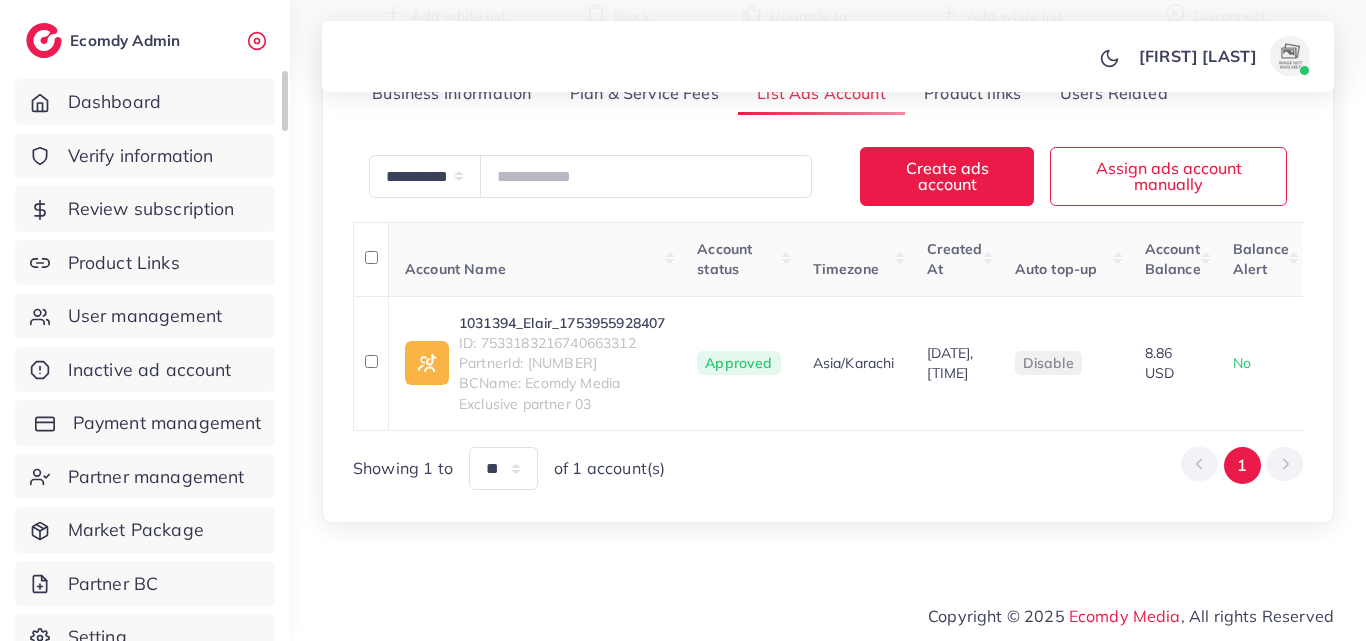 click on "Payment management" at bounding box center [167, 423] 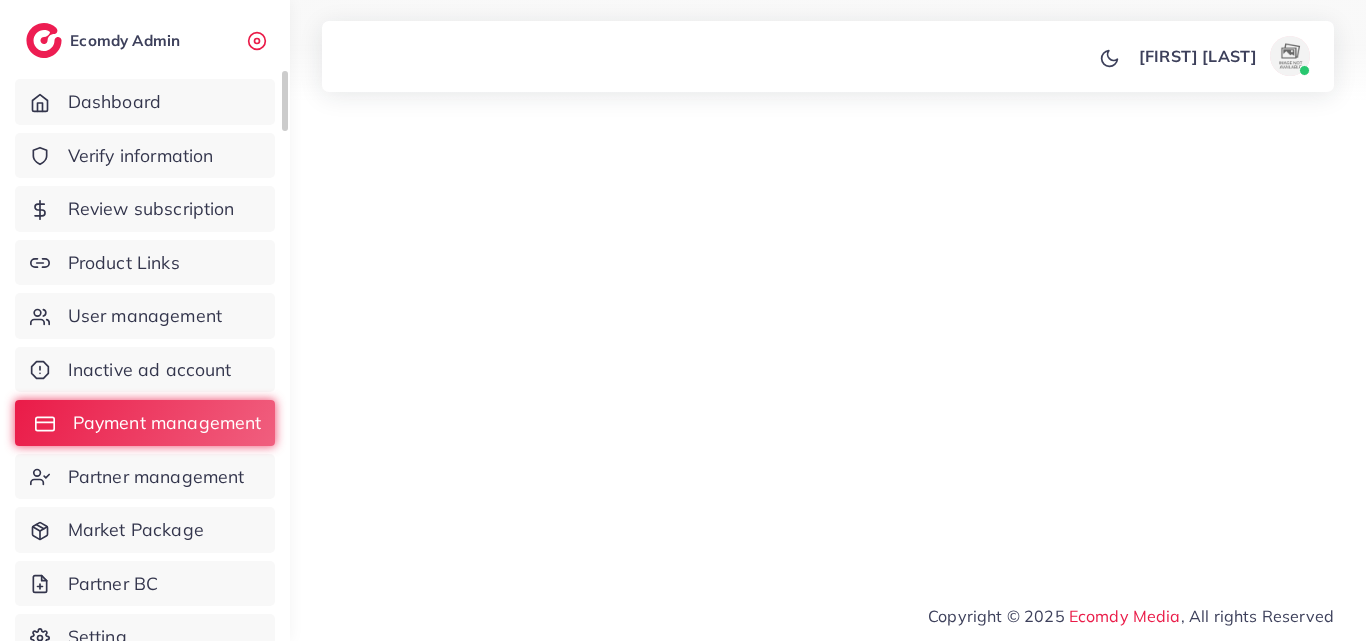 scroll, scrollTop: 0, scrollLeft: 0, axis: both 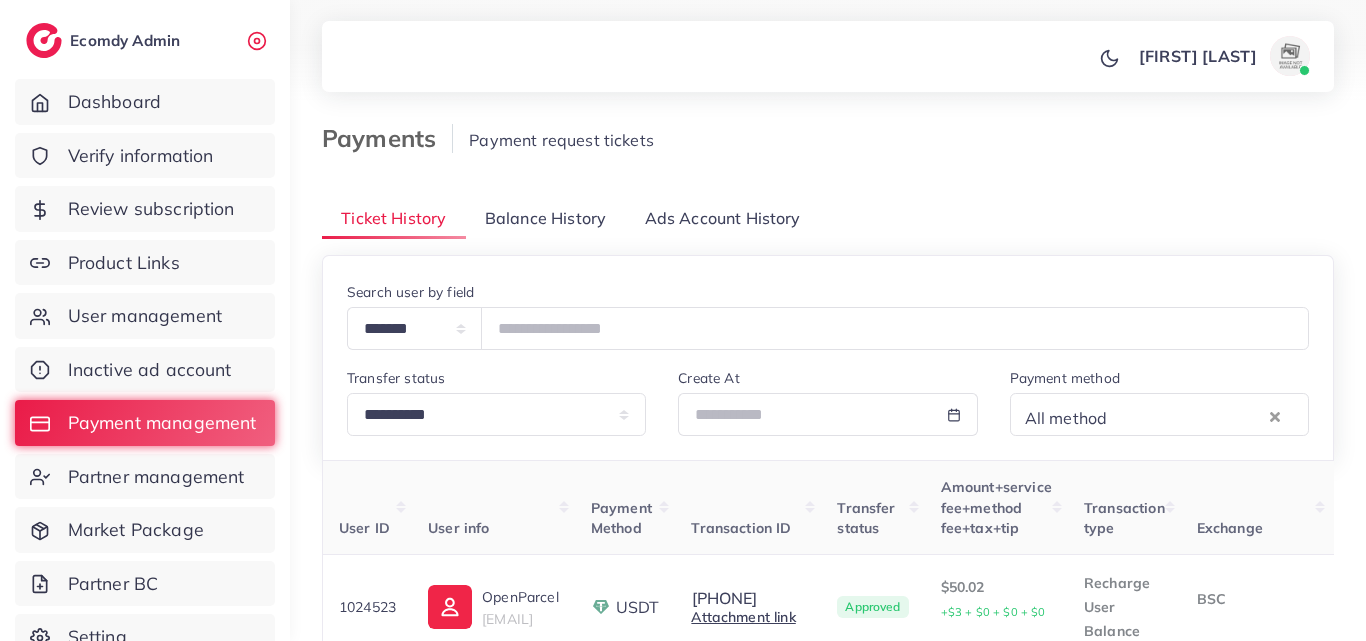 click on "Balance History" at bounding box center [545, 218] 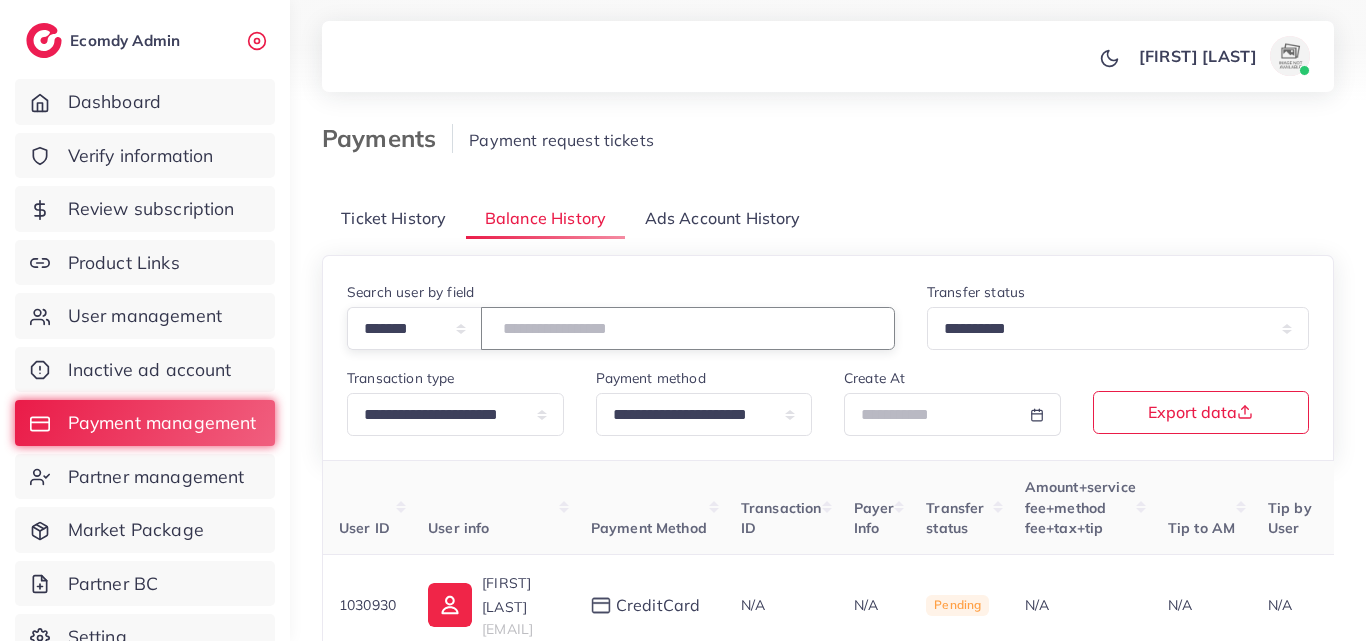 click at bounding box center (688, 328) 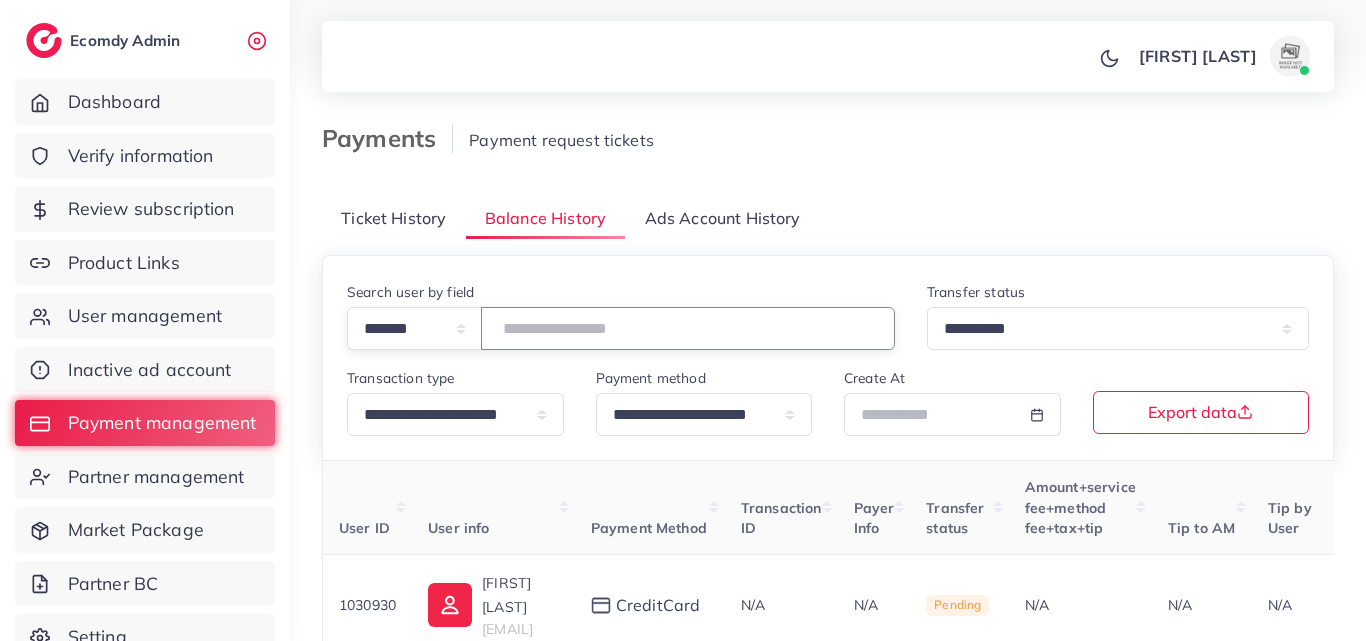 type on "*******" 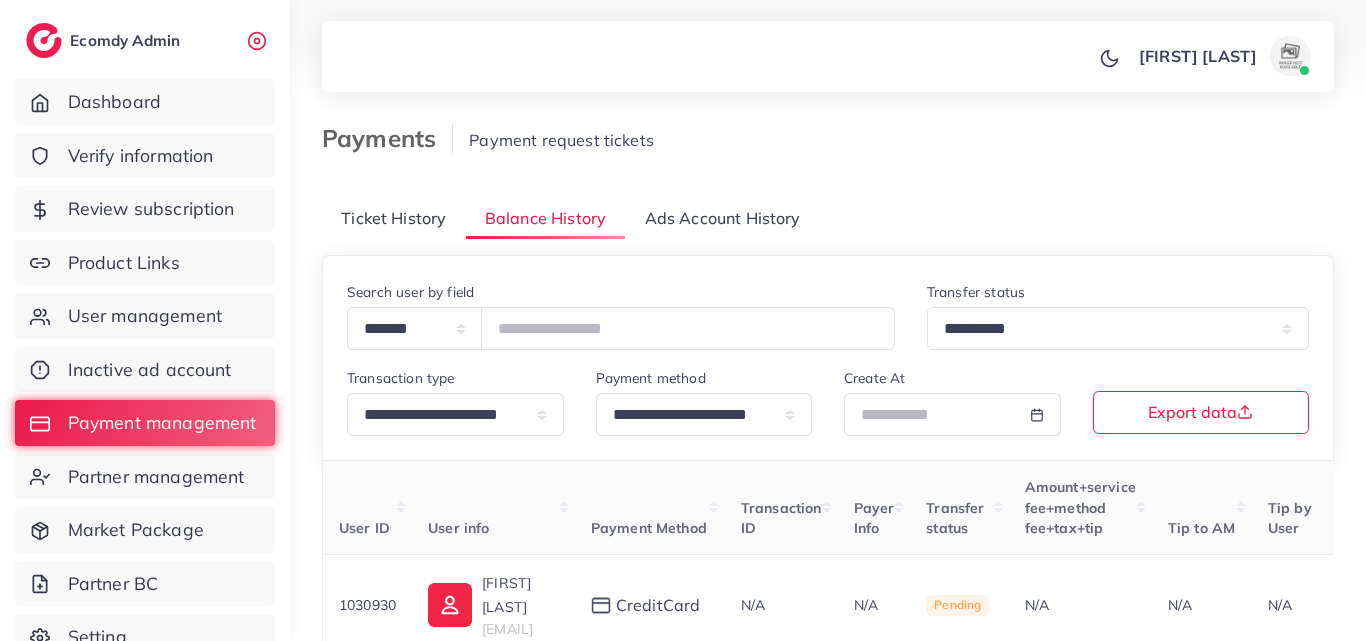 click on "Payments   Payment request tickets" at bounding box center [828, 152] 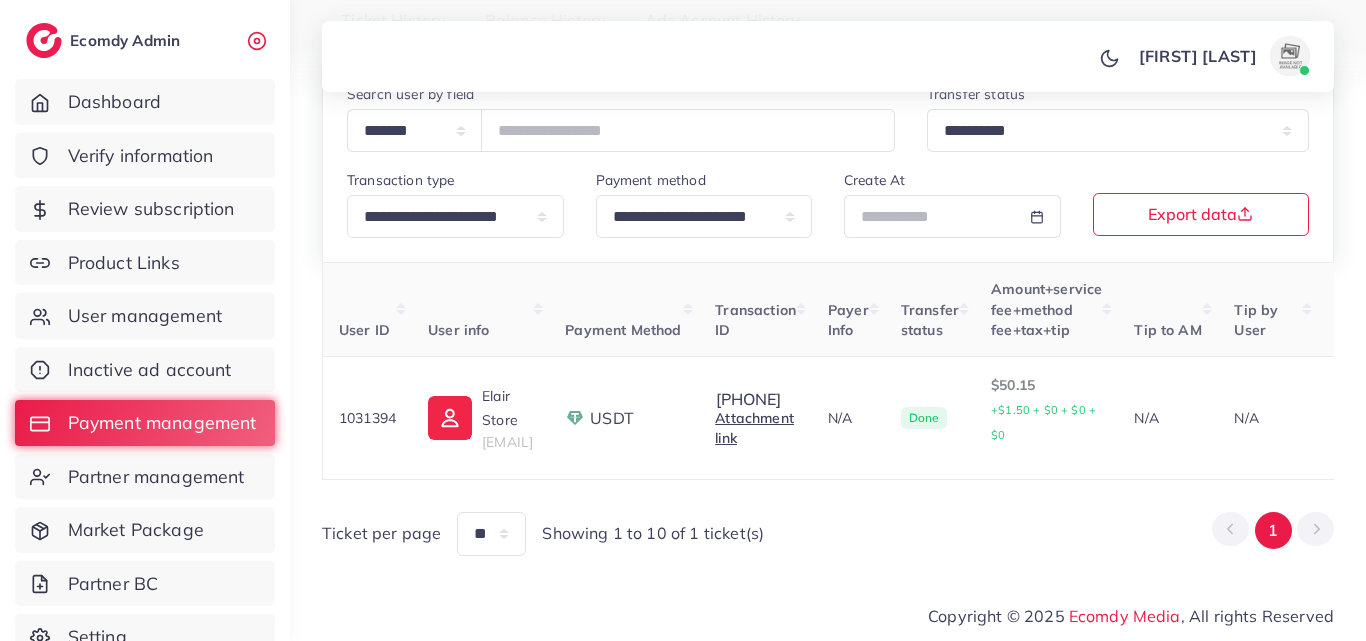 scroll, scrollTop: 200, scrollLeft: 0, axis: vertical 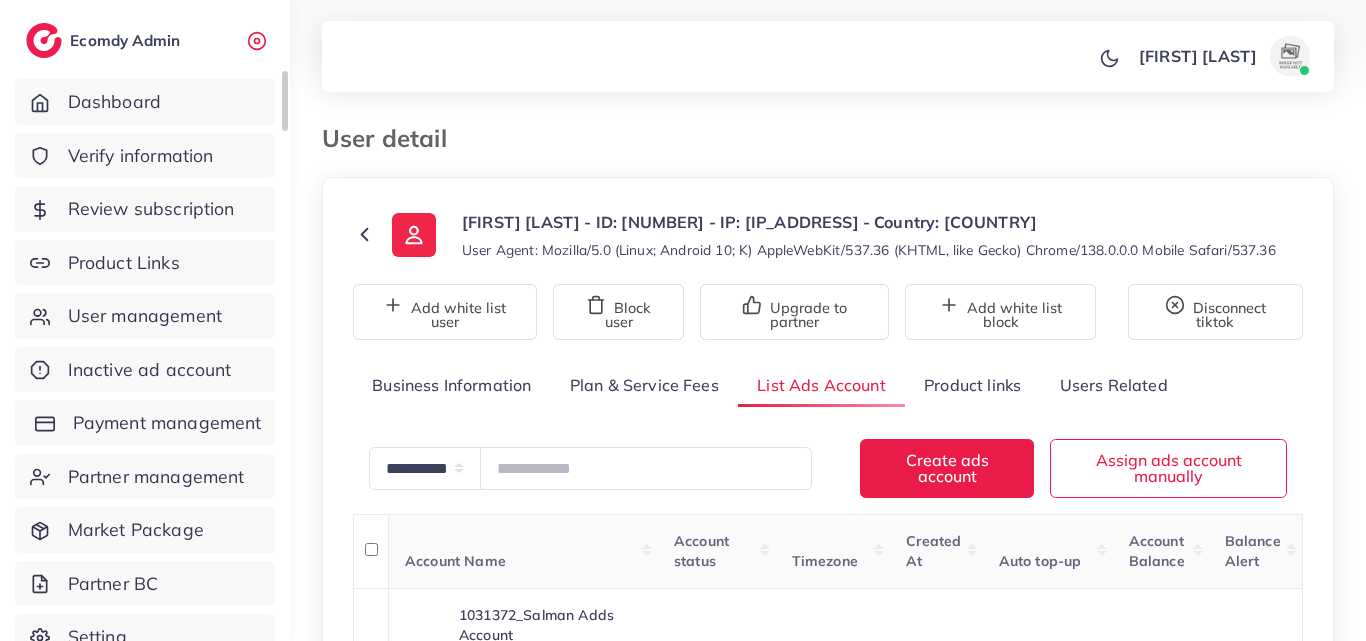 click on "Payment management" at bounding box center [167, 423] 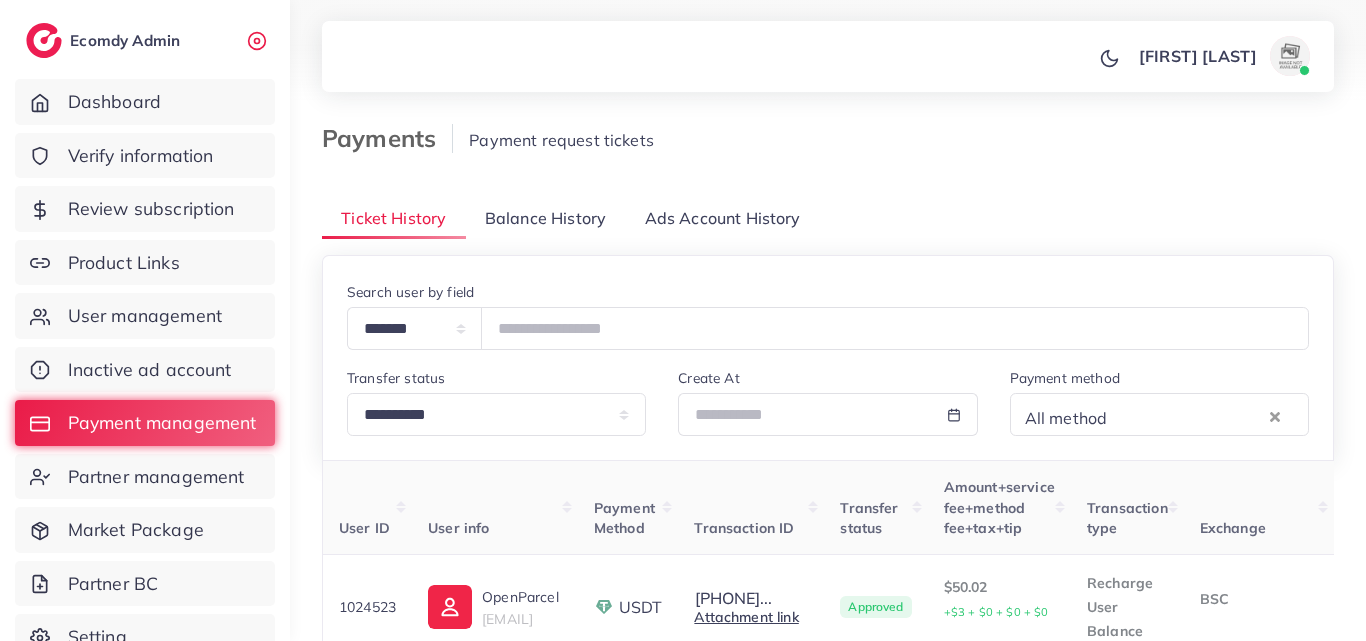 drag, startPoint x: 539, startPoint y: 223, endPoint x: 557, endPoint y: 284, distance: 63.600315 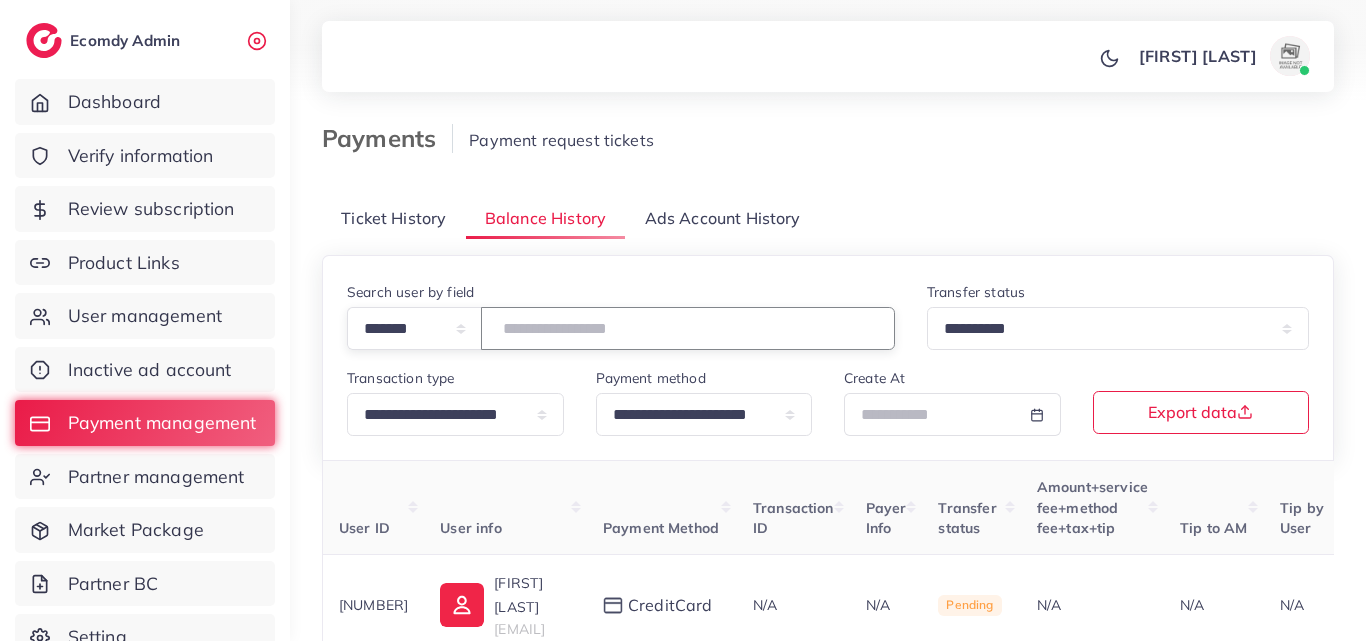 click at bounding box center (688, 328) 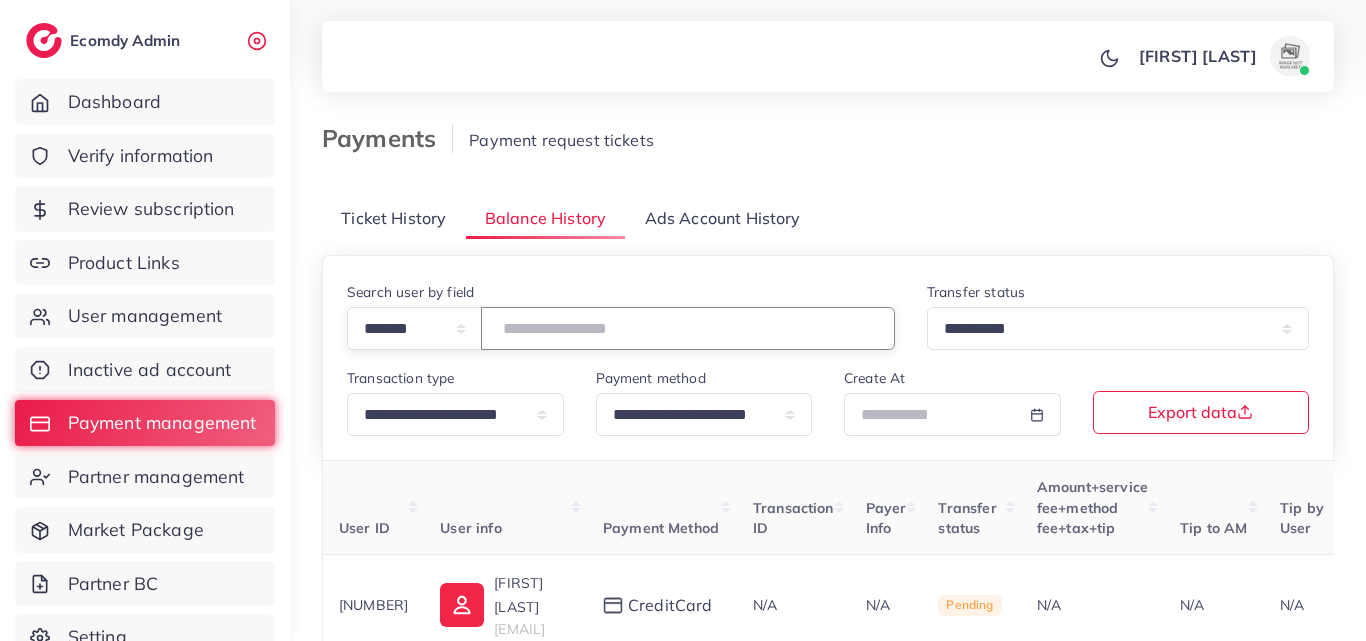 paste on "*******" 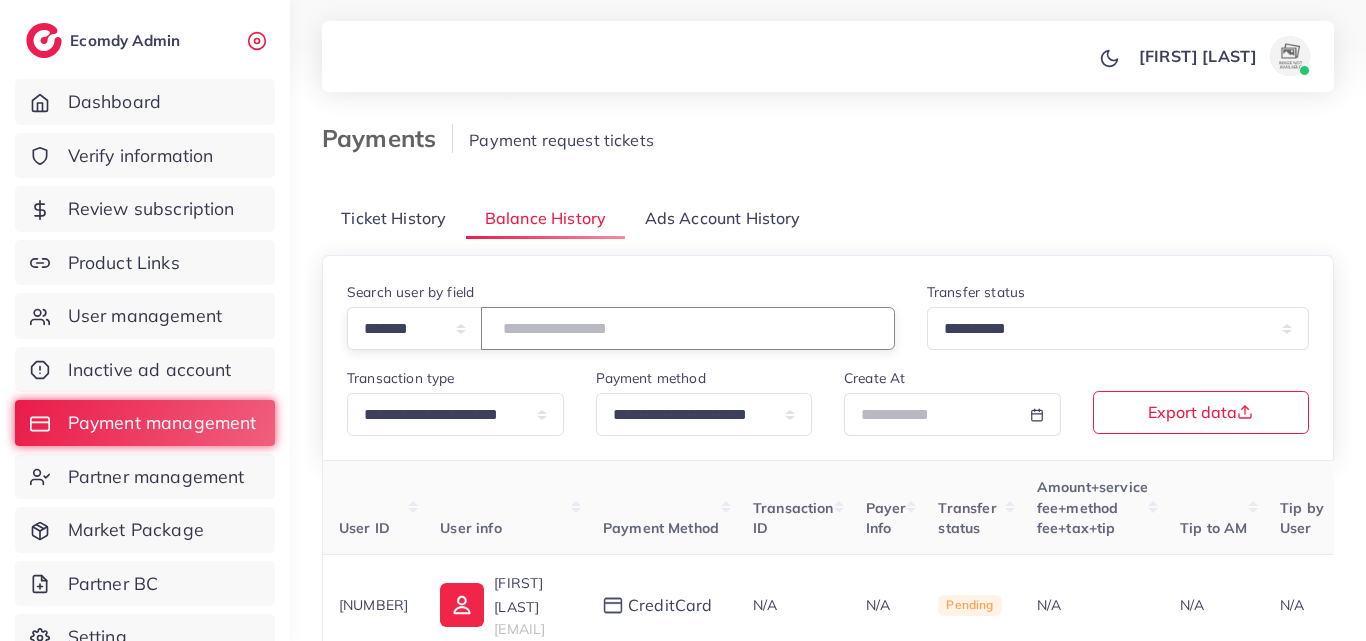 type on "*******" 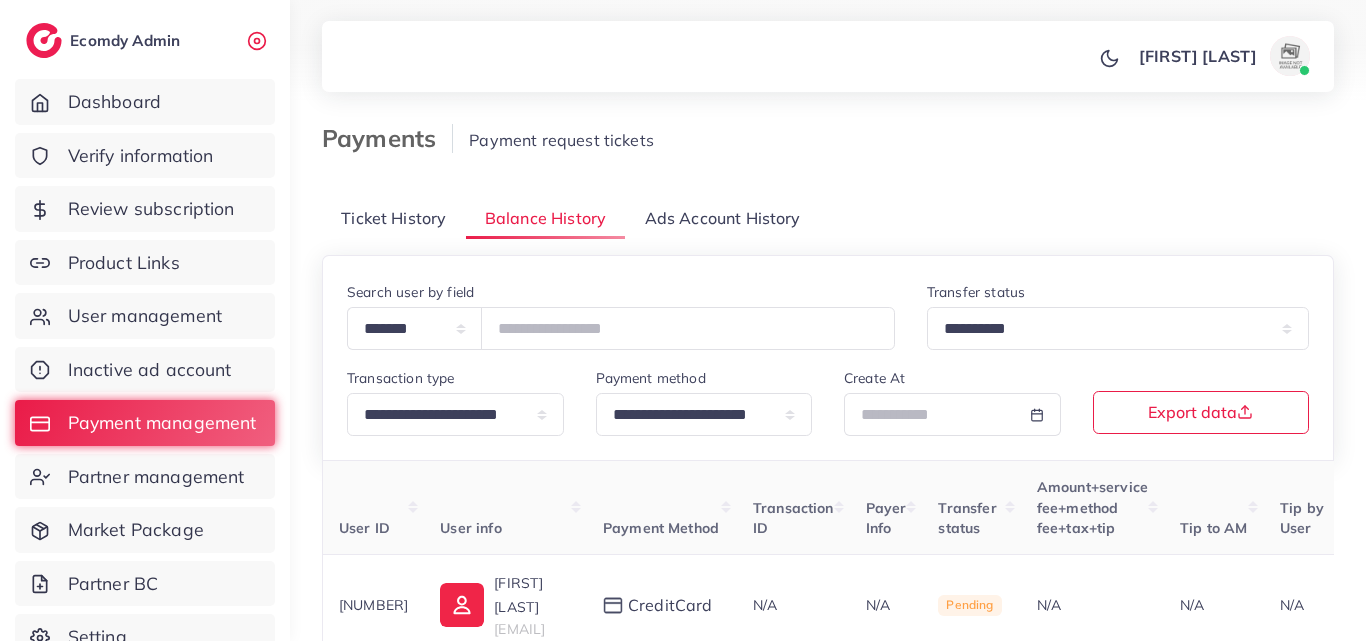 click on "Payments   Payment request tickets" at bounding box center [828, 152] 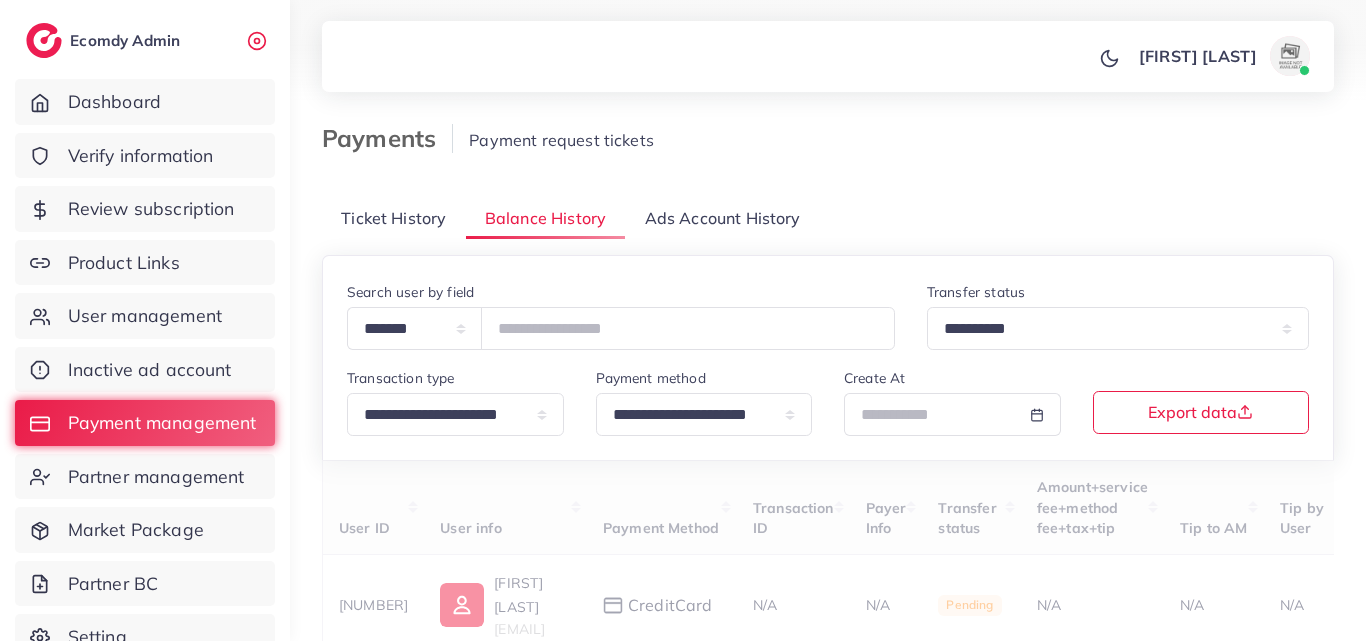 drag, startPoint x: 653, startPoint y: 147, endPoint x: 301, endPoint y: 138, distance: 352.11505 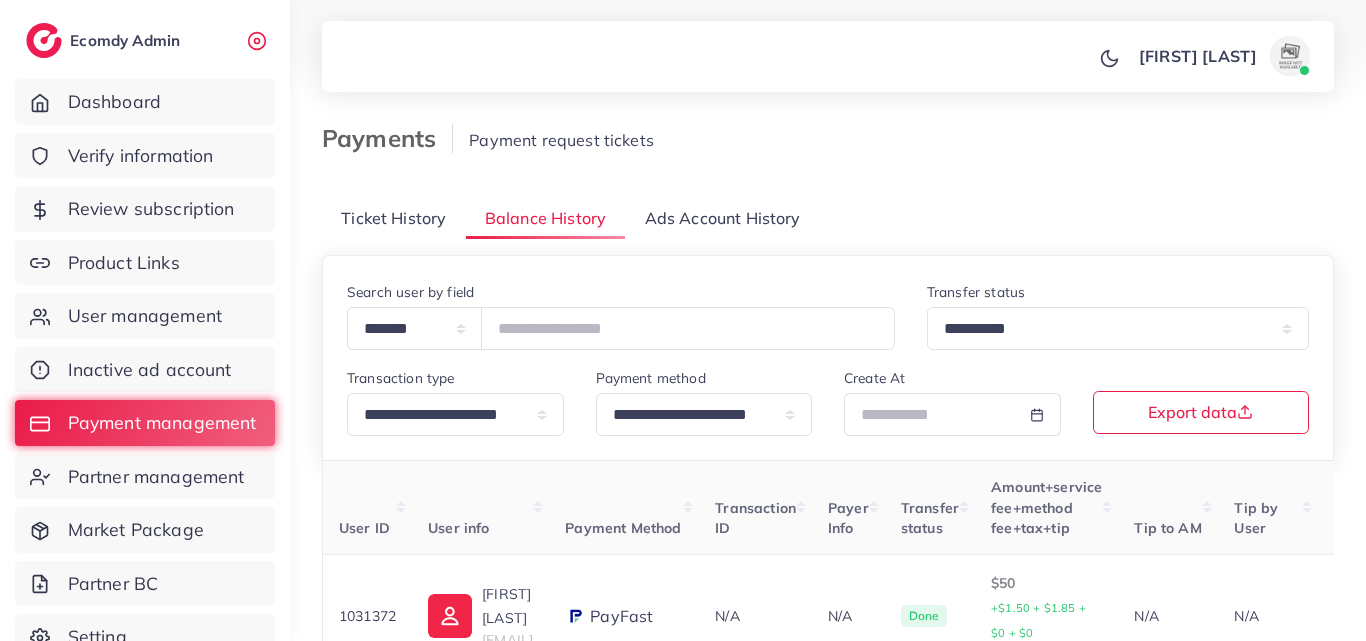 click on "Payments   Payment request tickets" at bounding box center (828, 152) 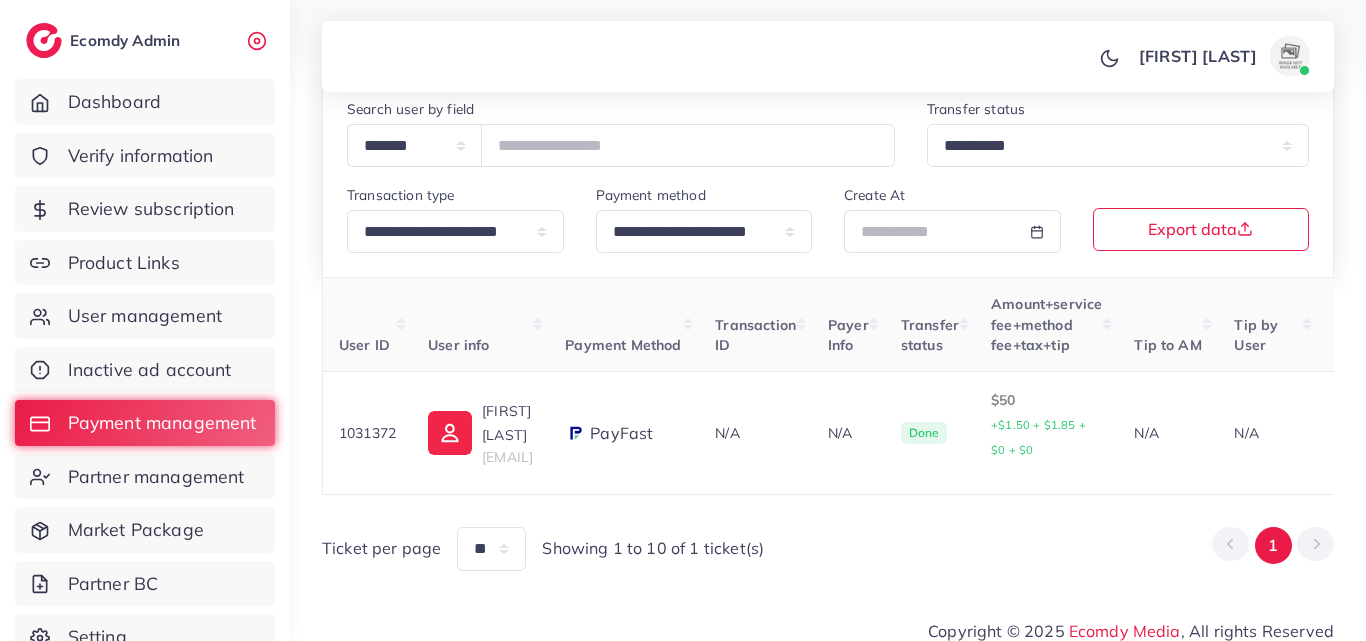 scroll, scrollTop: 213, scrollLeft: 0, axis: vertical 